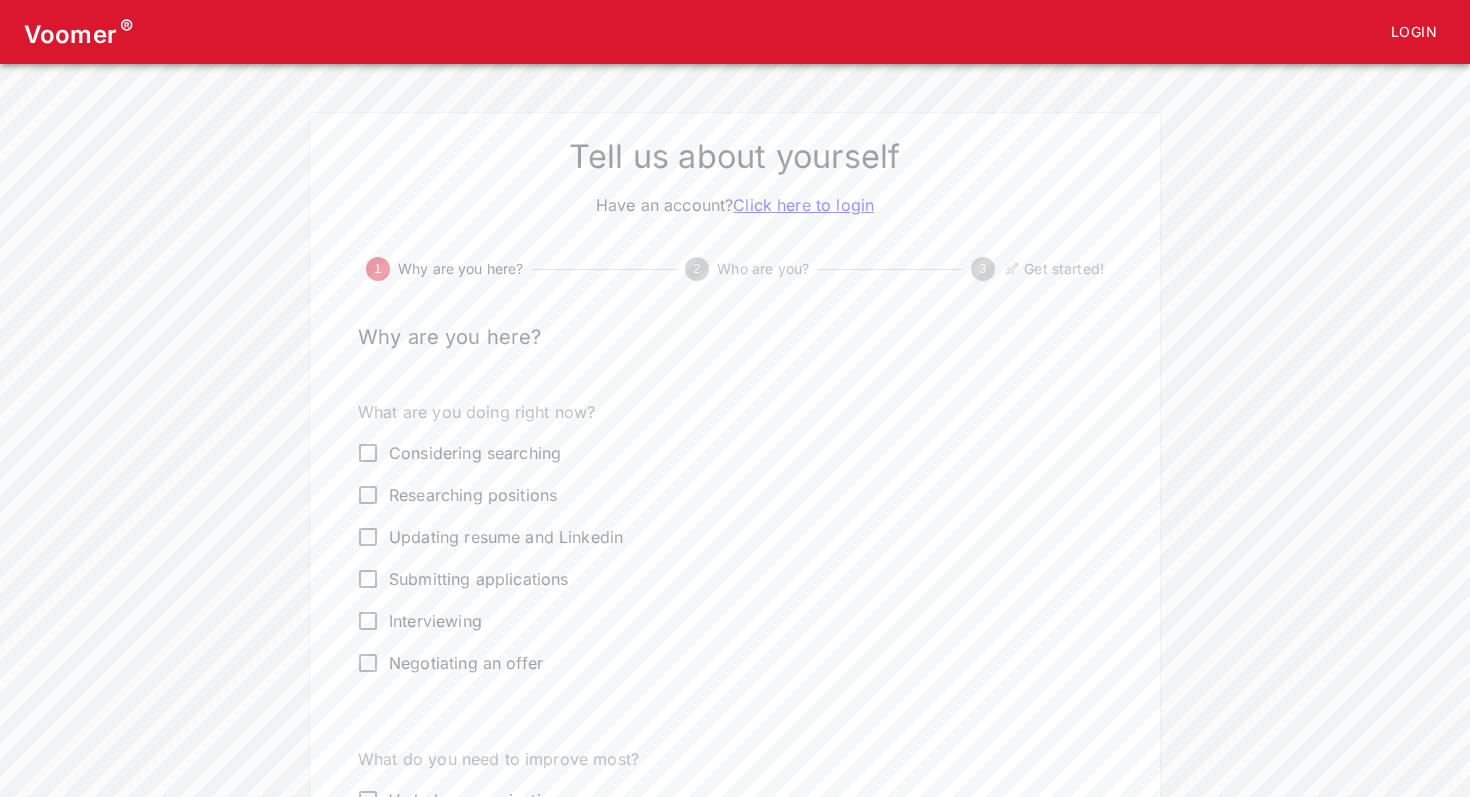 scroll, scrollTop: 0, scrollLeft: 0, axis: both 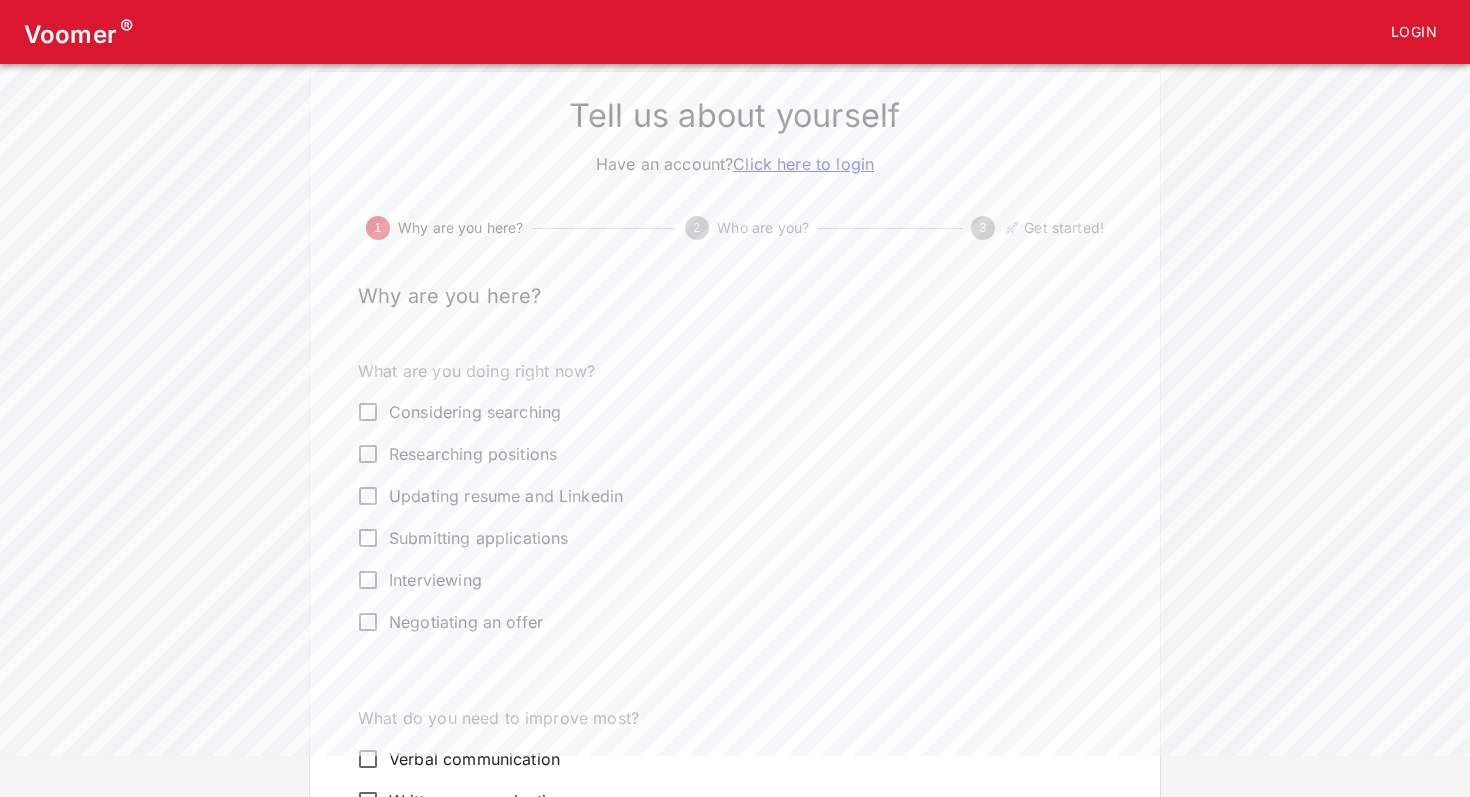 click on "Interviewing" at bounding box center (435, 580) 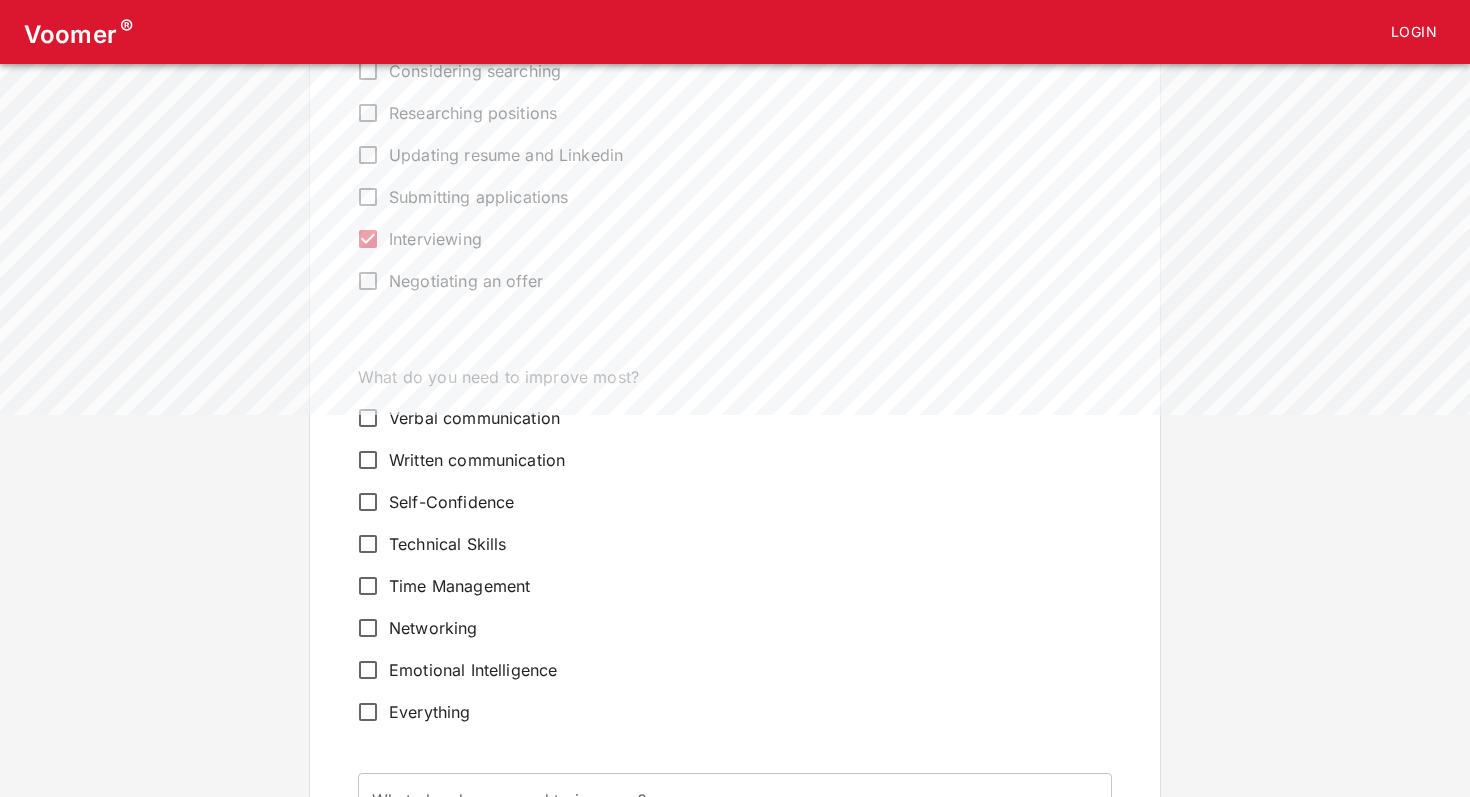scroll, scrollTop: 386, scrollLeft: 0, axis: vertical 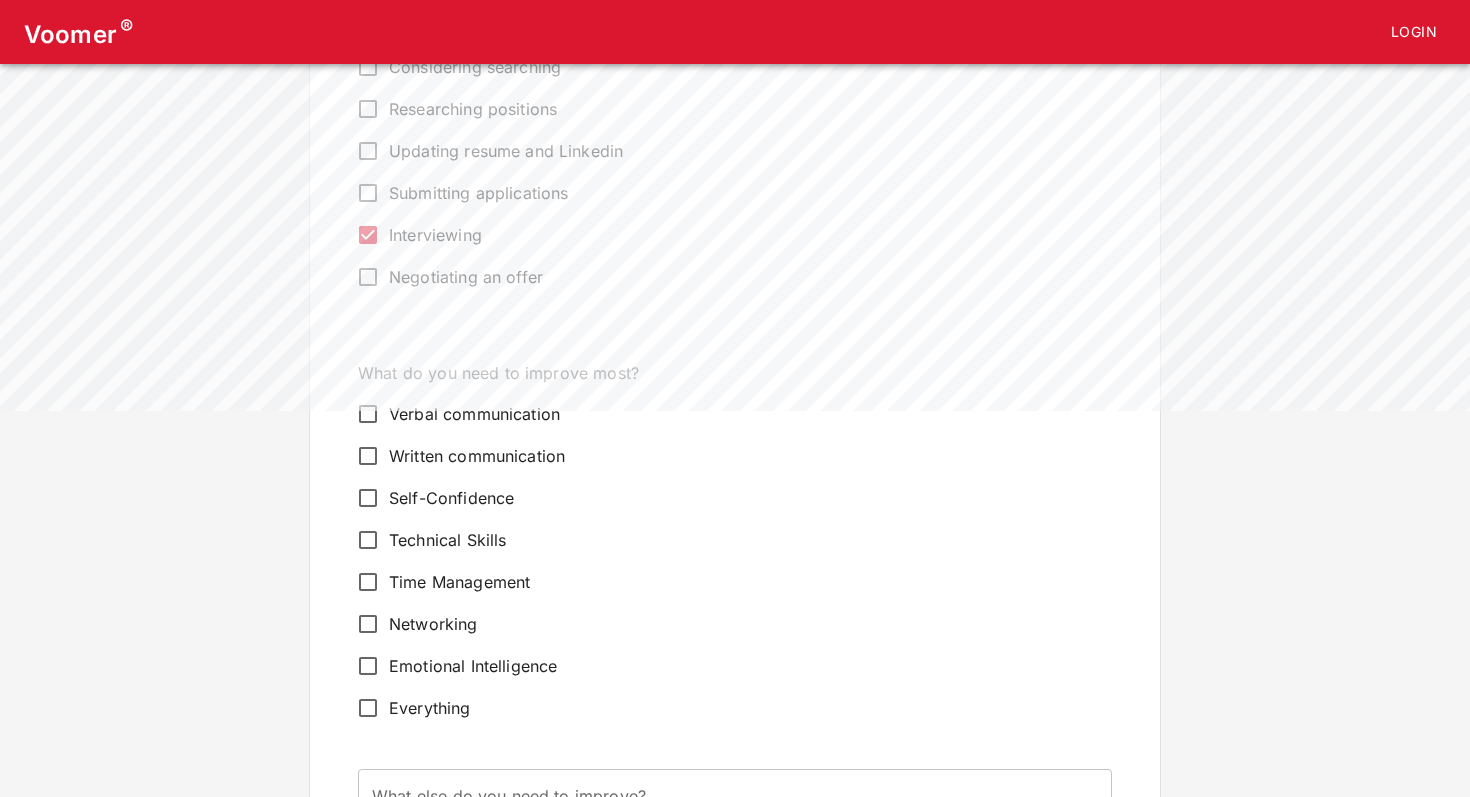 click on "Everything" at bounding box center (430, 708) 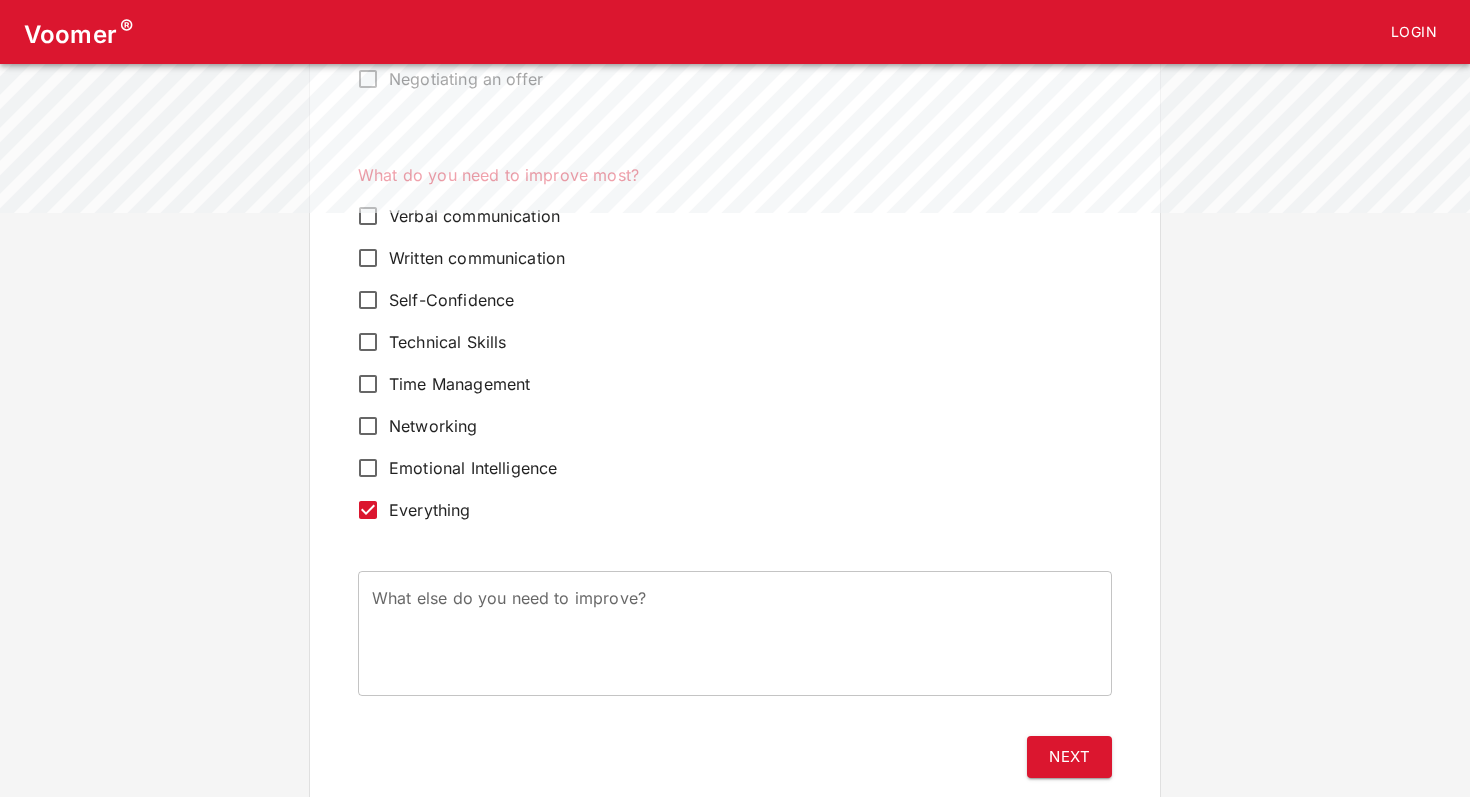 scroll, scrollTop: 638, scrollLeft: 0, axis: vertical 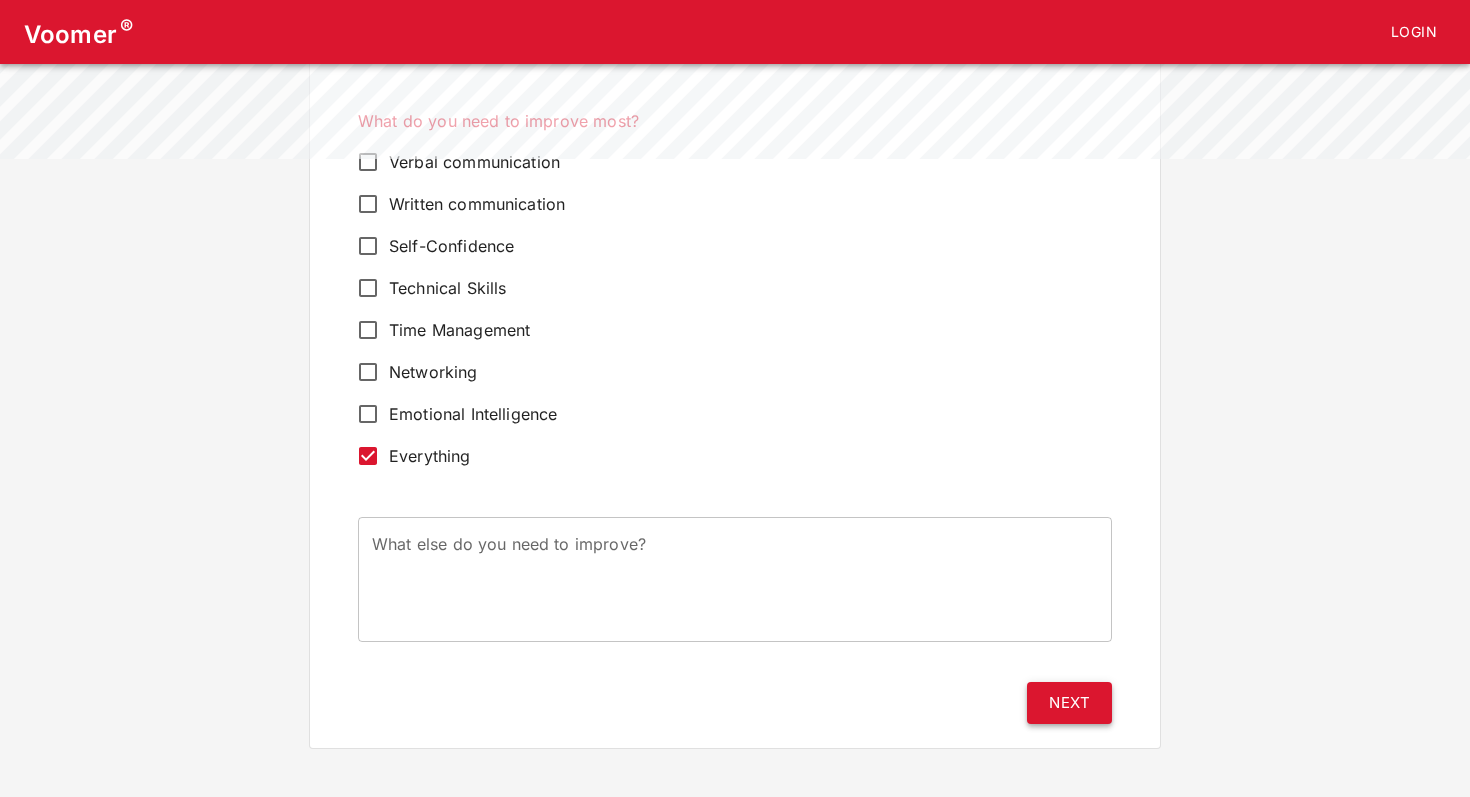click on "Next" at bounding box center (1069, 703) 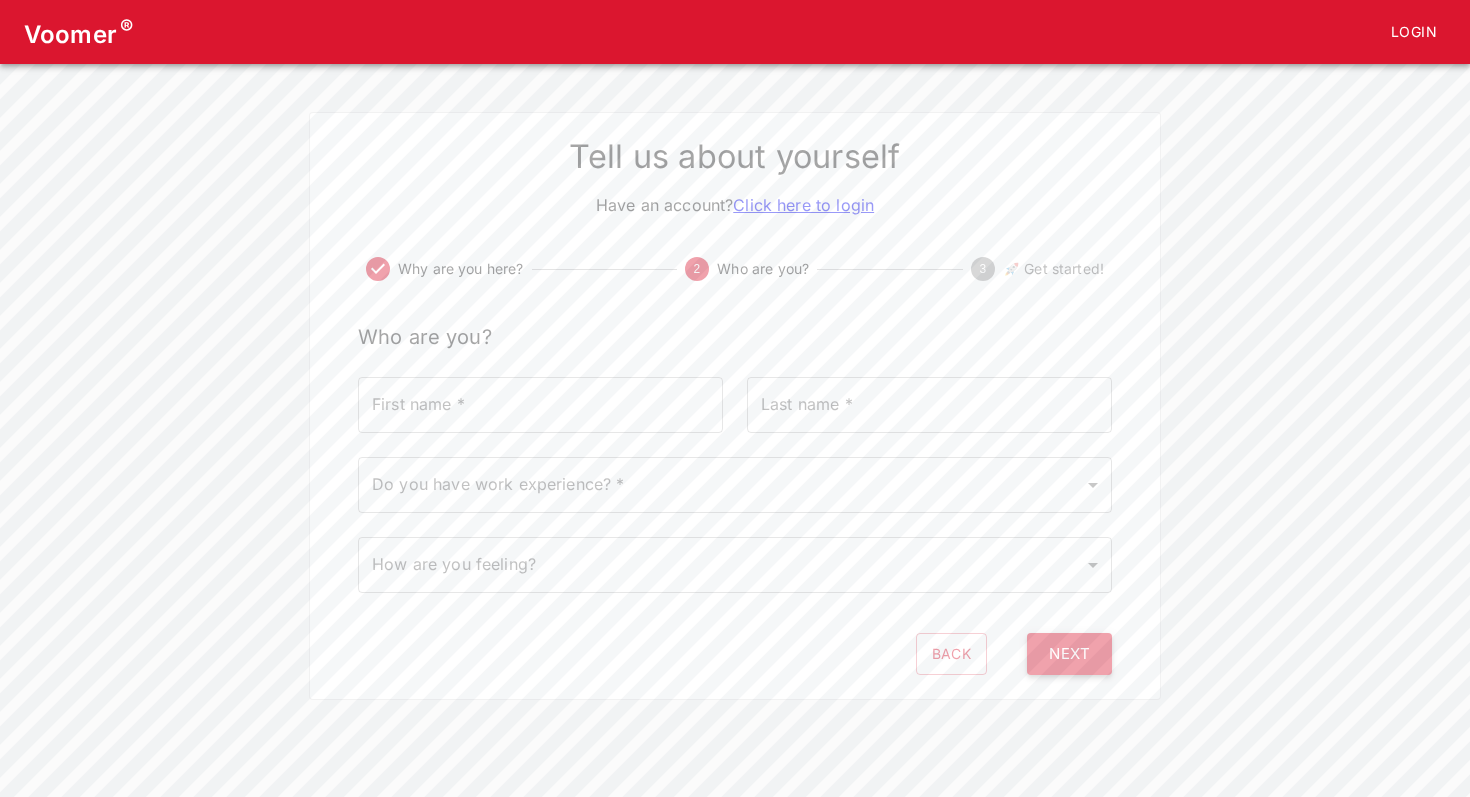scroll, scrollTop: 0, scrollLeft: 0, axis: both 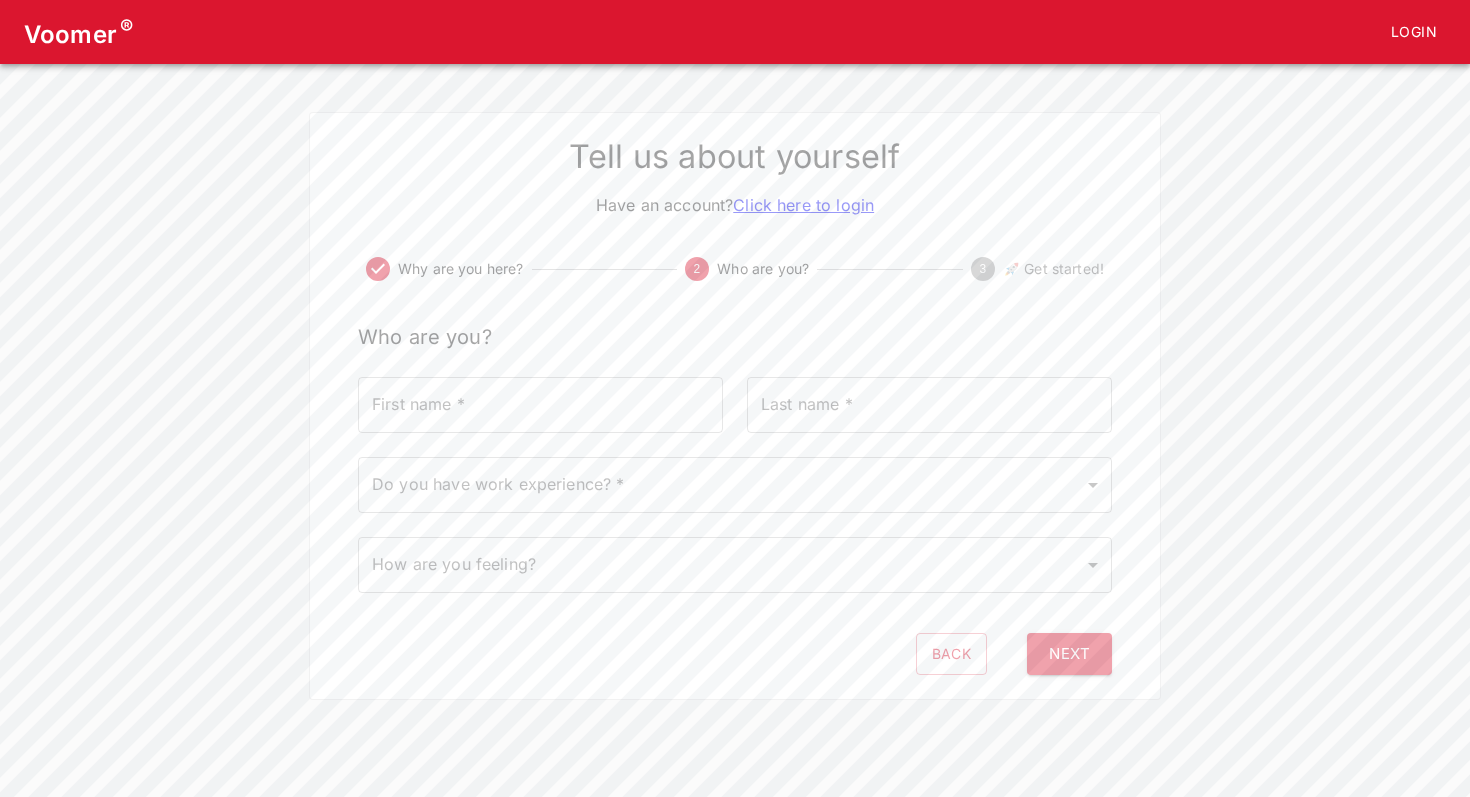 click on "First name *" at bounding box center (540, 405) 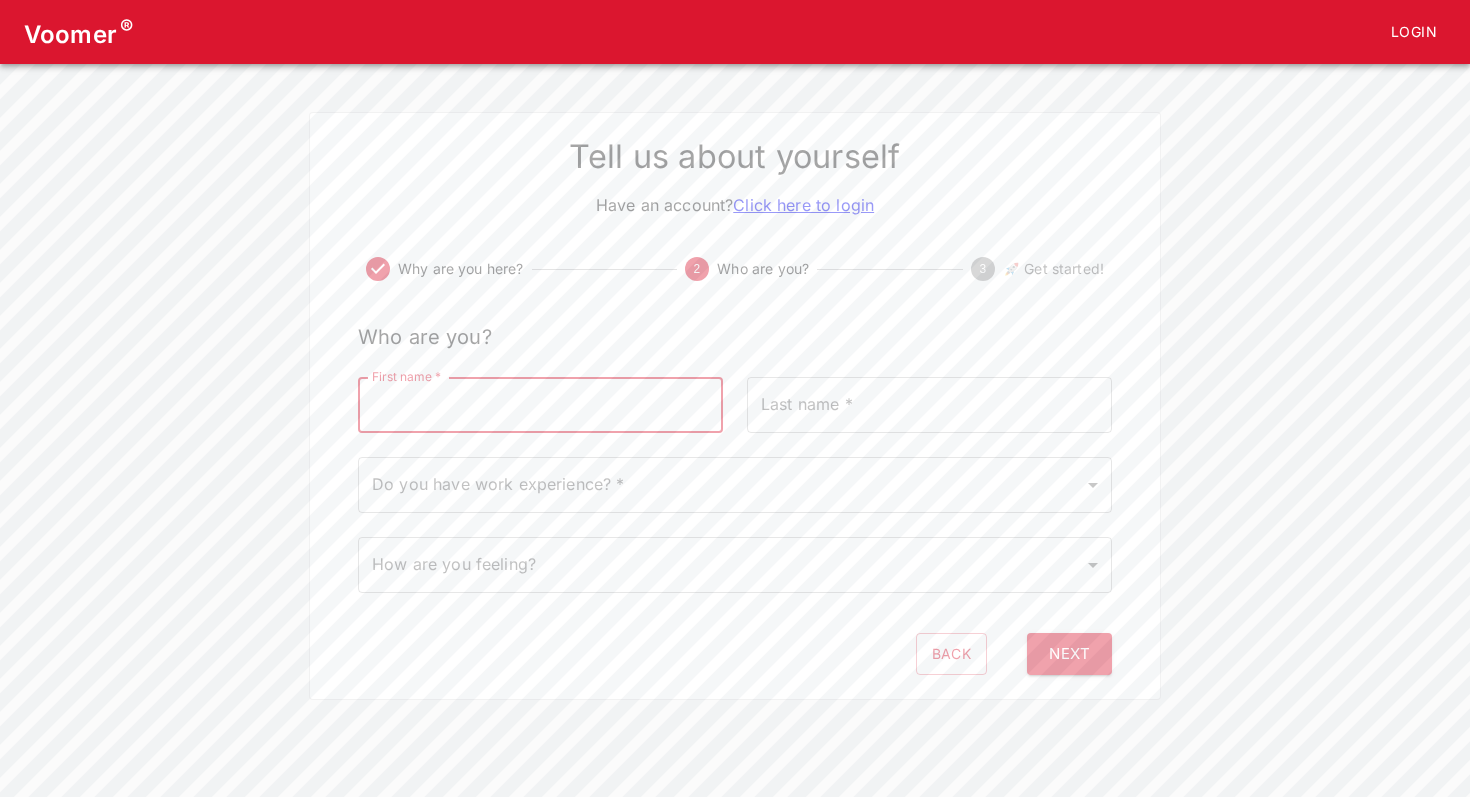 type on "[PERSON_NAME]" 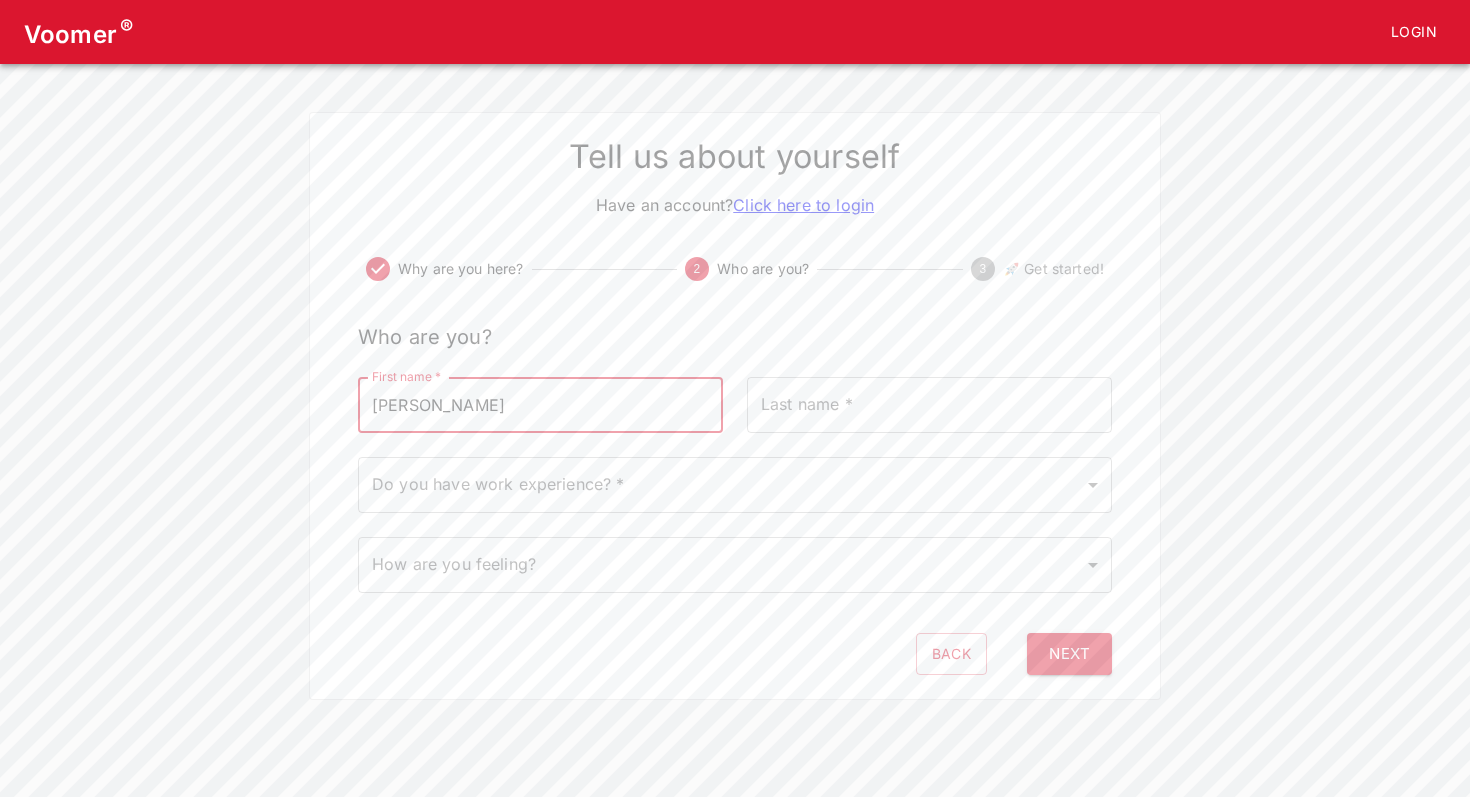 type on "Kaur" 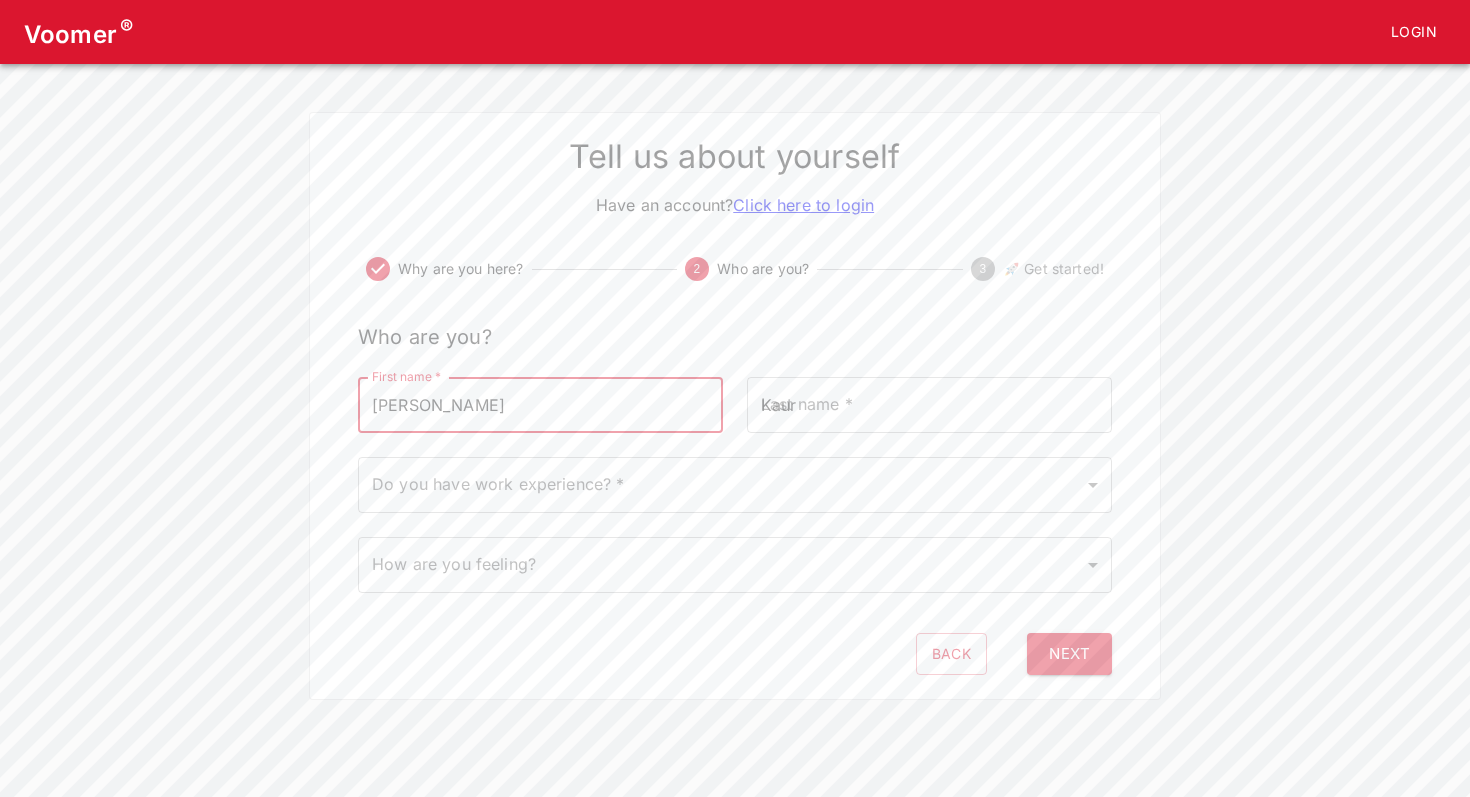 type 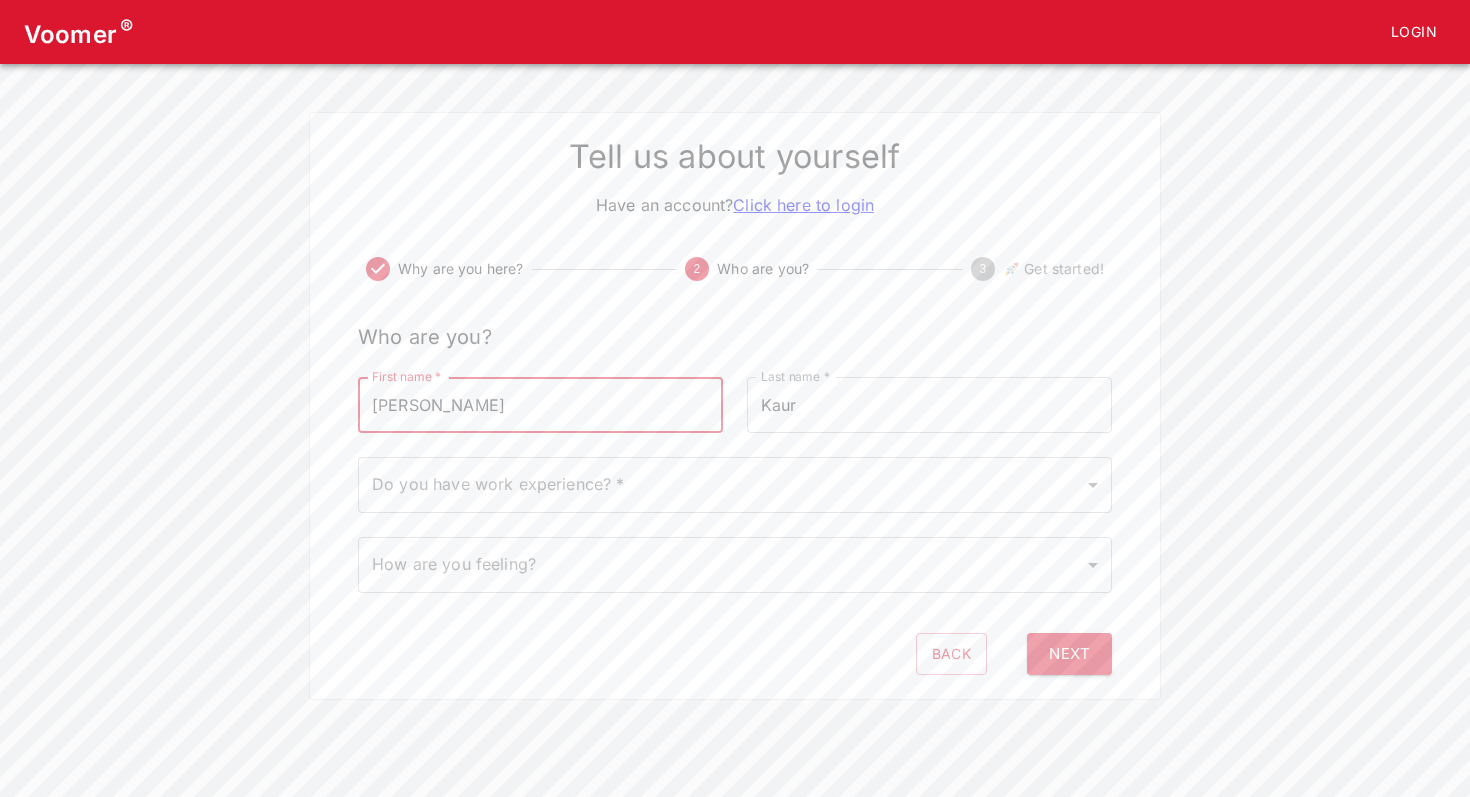 click on "Voomer ® Login Tell us about yourself Have an account?  Click here to login Why are you here? 2 Who are you? 3 🚀 Get started! Who are you? First name * [PERSON_NAME] First name * Last name * [PERSON_NAME] Last name * Do you have work experience? * ​ Do you have work experience? * How are you feeling? ​ How are you feeling? Back Next" at bounding box center (735, 350) 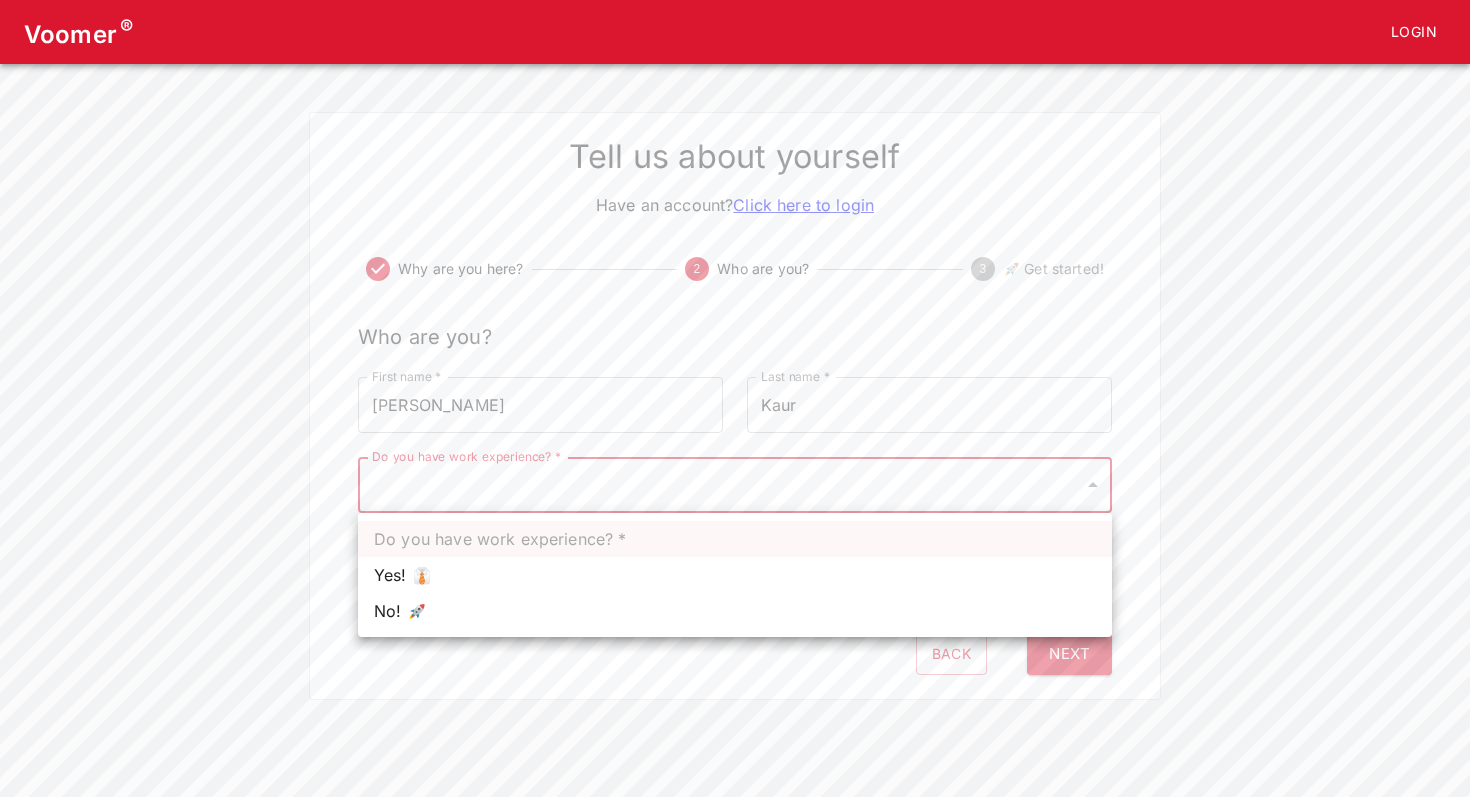 click on "No! 🚀" at bounding box center [735, 611] 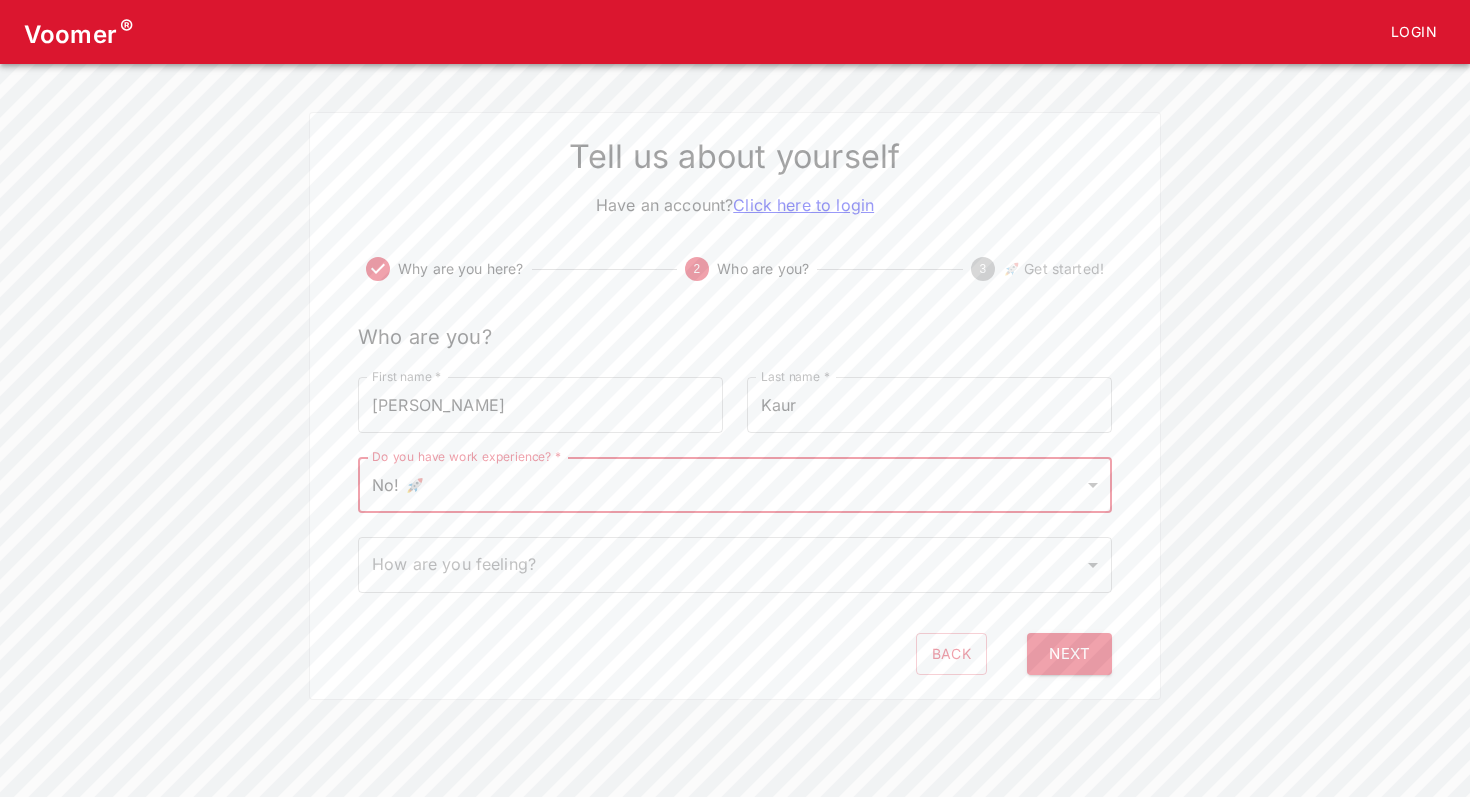 click on "Voomer ® Login Tell us about yourself Have an account?  Click here to login Why are you here? 2 Who are you? 3 🚀 Get started! Who are you? First name * [PERSON_NAME] First name * Last name * [PERSON_NAME] Last name * Do you have work experience? * No! 🚀 0 Do you have work experience? * How are you feeling? ​ How are you feeling? Back Next" at bounding box center [735, 350] 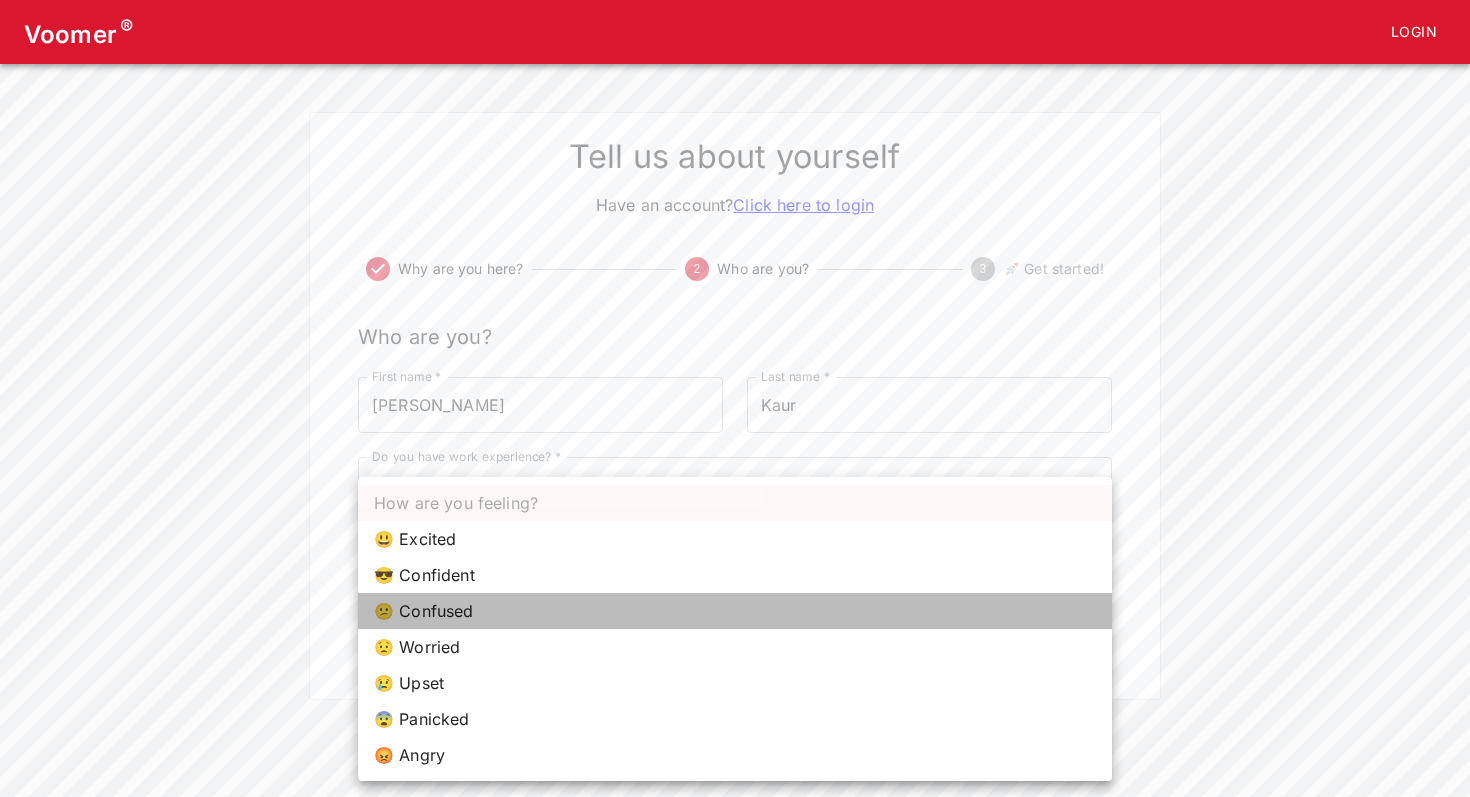 click on "😕 Confused" at bounding box center (735, 611) 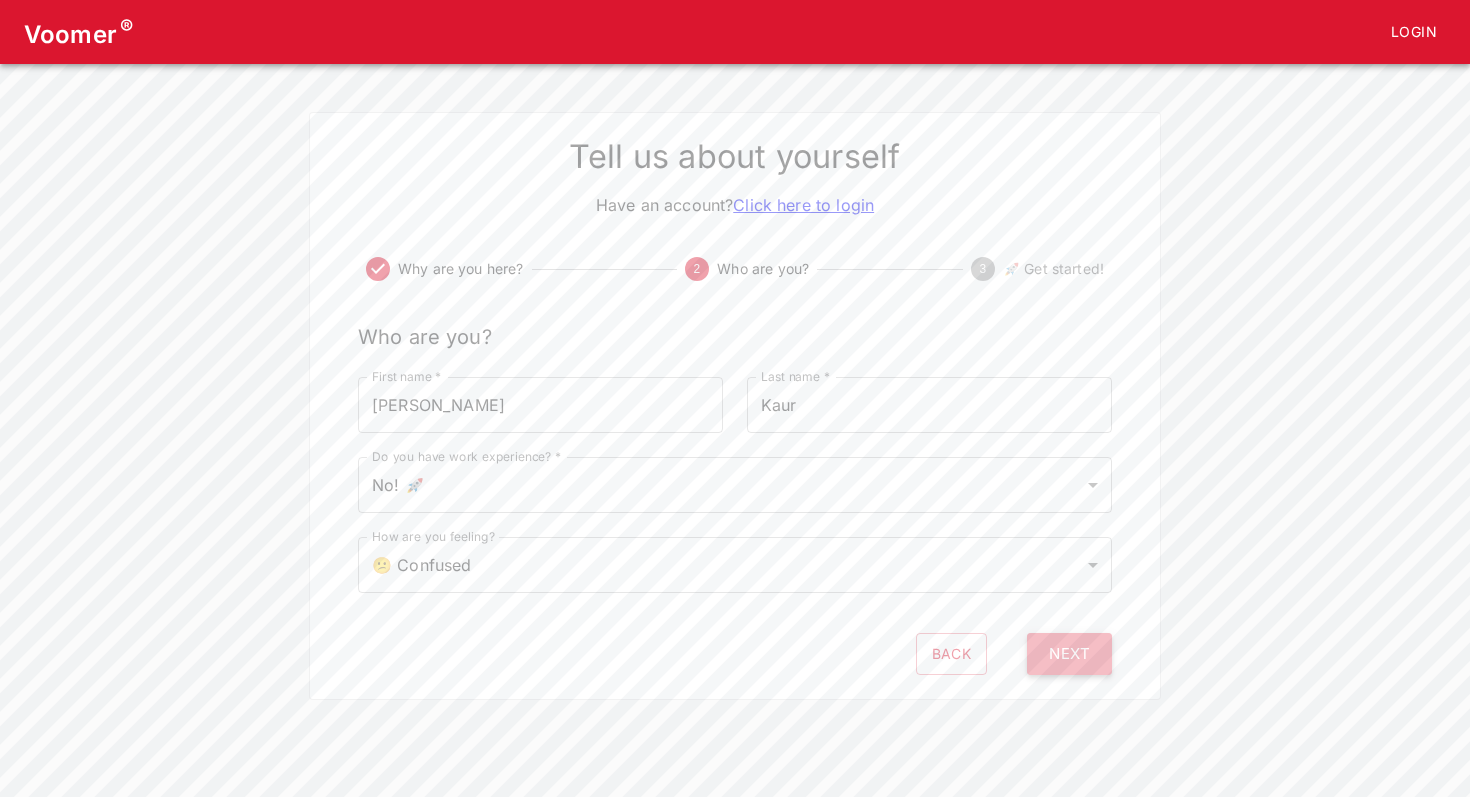 click on "Next" at bounding box center (1069, 654) 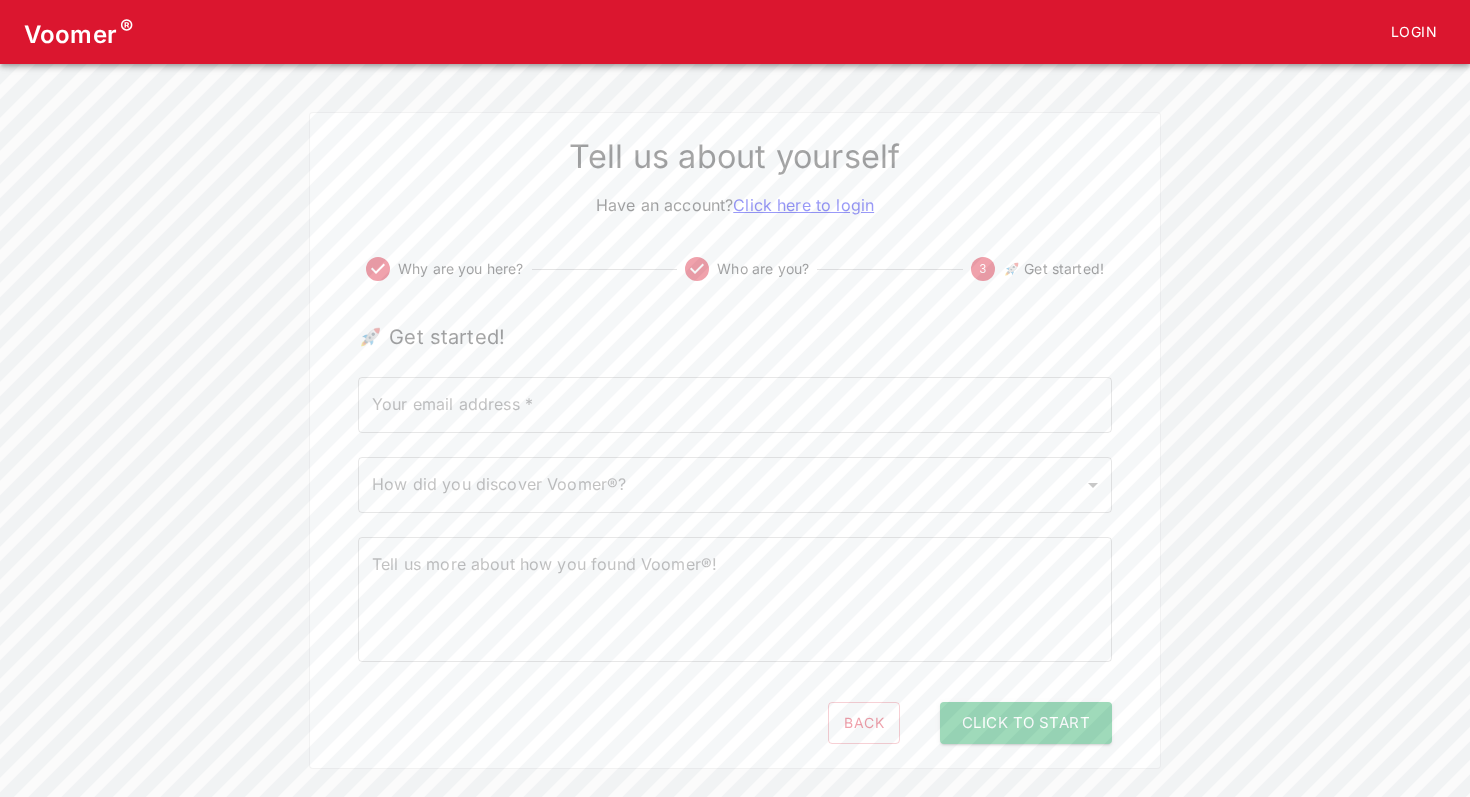 click on "Your email address *" at bounding box center [735, 405] 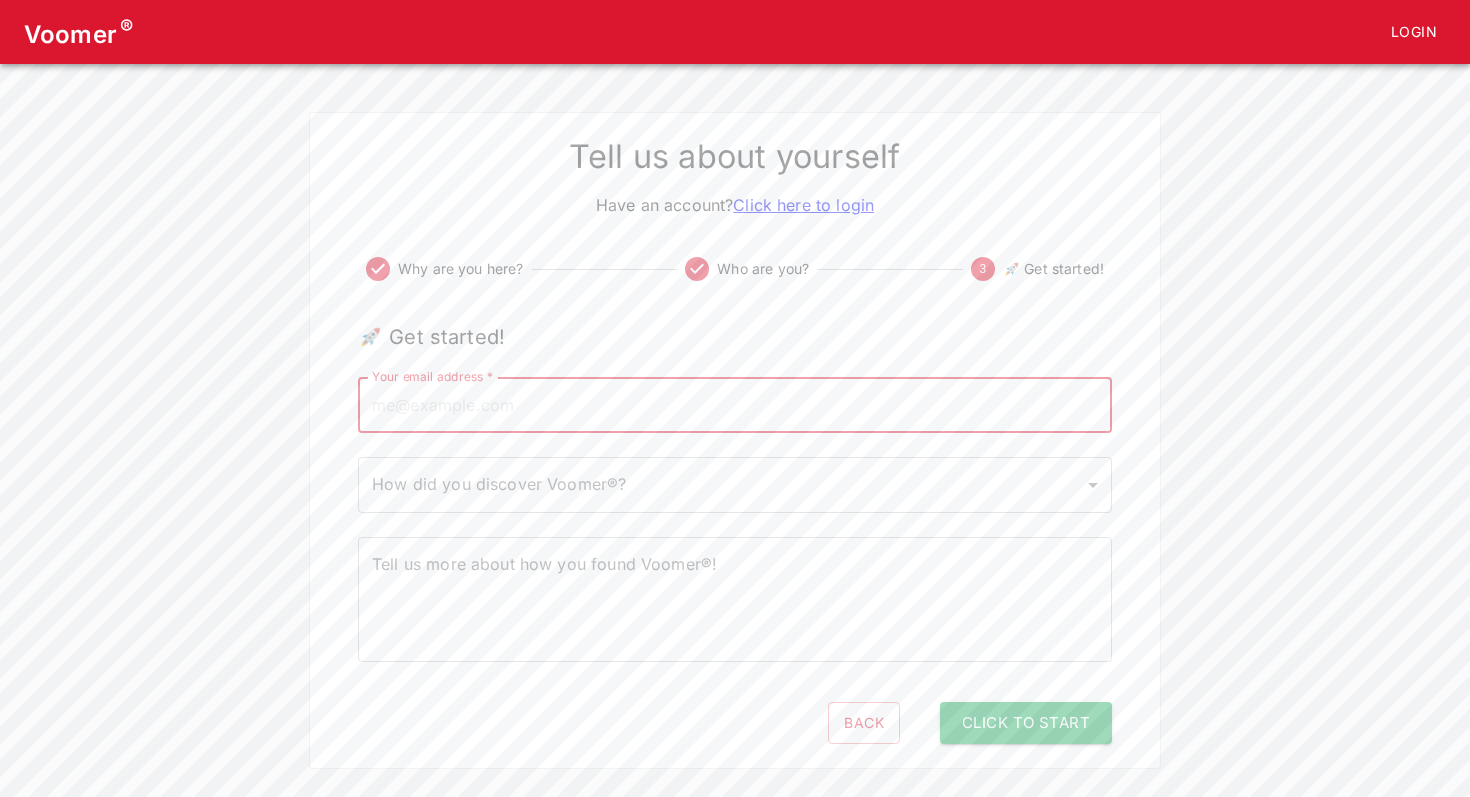 scroll, scrollTop: 20, scrollLeft: 0, axis: vertical 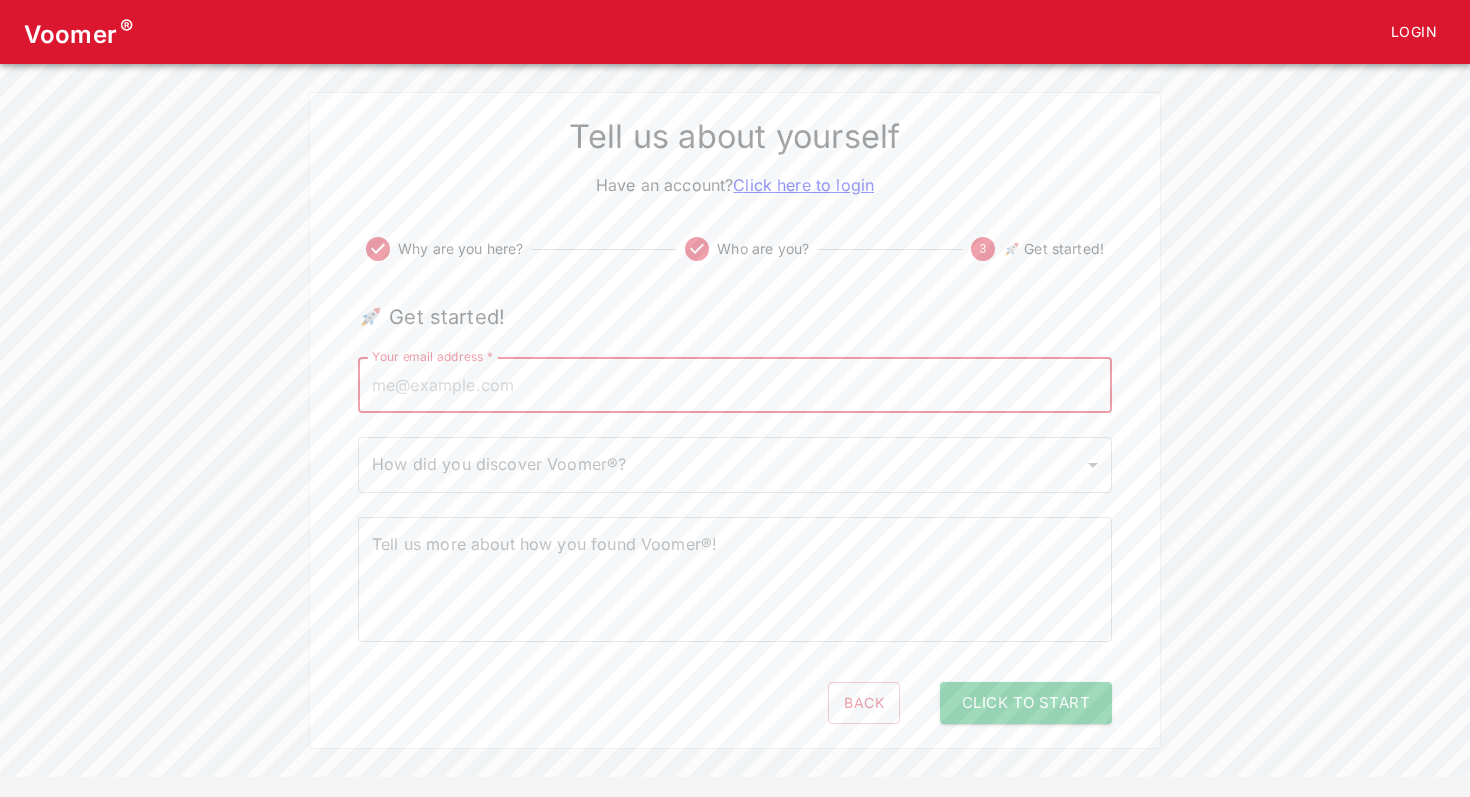 click on "Your email address *" at bounding box center [735, 385] 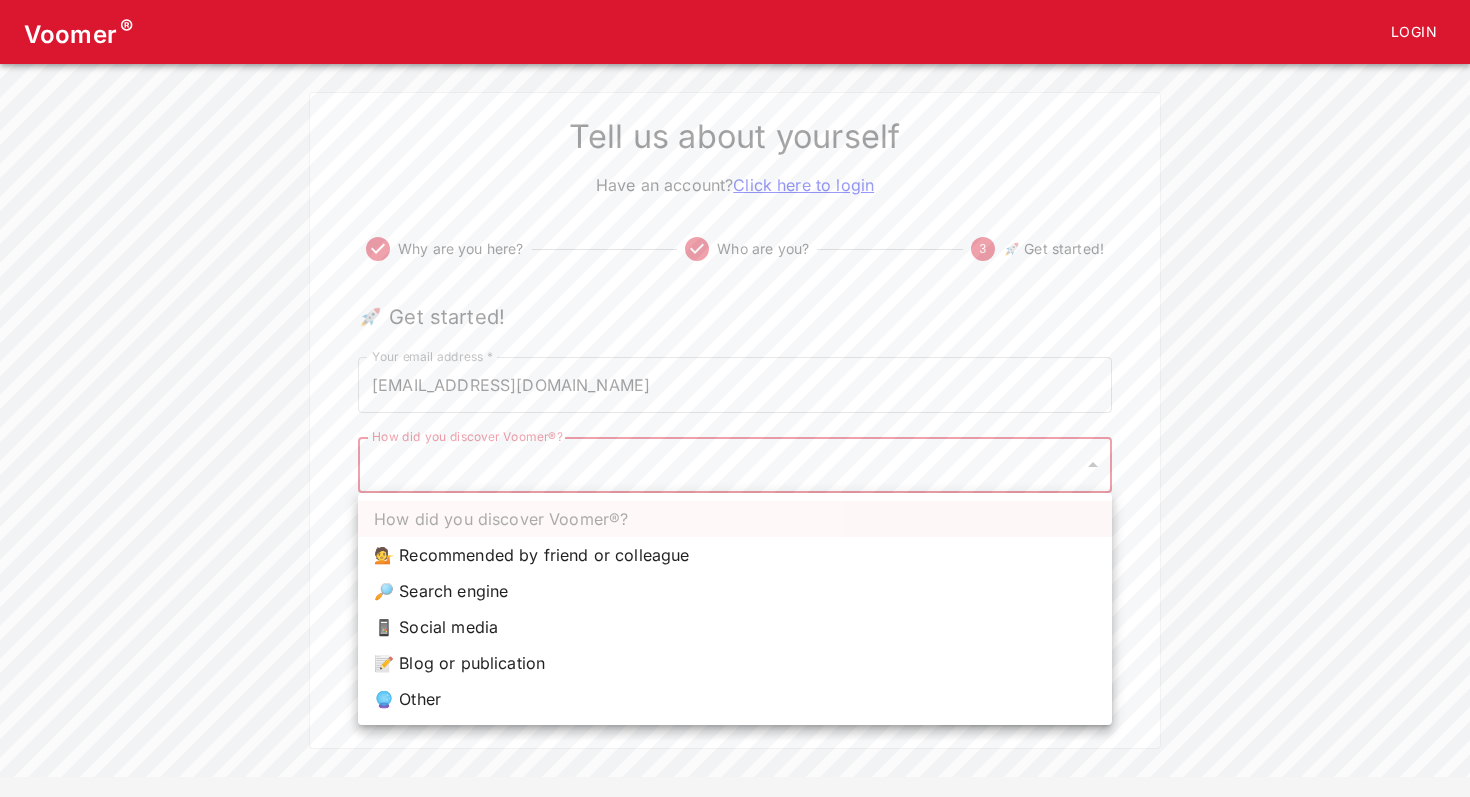 click on "Voomer ® Login Tell us about yourself Have an account?  Click here to login Why are you here? Who are you? 3 🚀 Get started! 🚀 Get started! Your email address * [EMAIL_ADDRESS][DOMAIN_NAME] Your email address * How did you discover Voomer®? ​ How did you discover Voomer®? Tell us more about how you found Voomer®! x Tell us more about how you found Voomer®! Back Click to Start How did you discover Voomer®? 💁 Recommended by friend or colleague 🔎 Search engine 📱 Social media 📝 Blog or publication 🔮 Other" at bounding box center (735, 364) 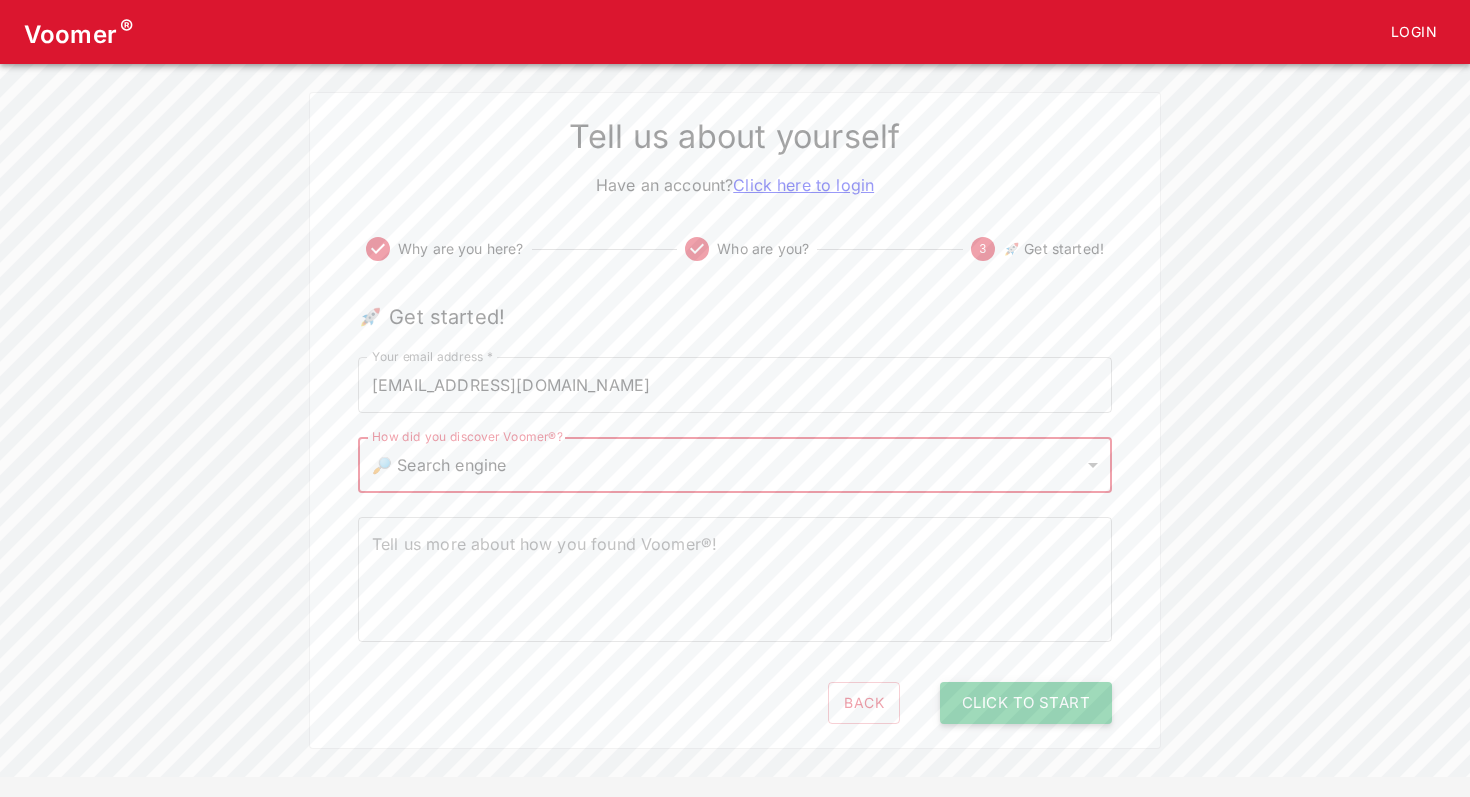 click on "Click to Start" at bounding box center (1026, 703) 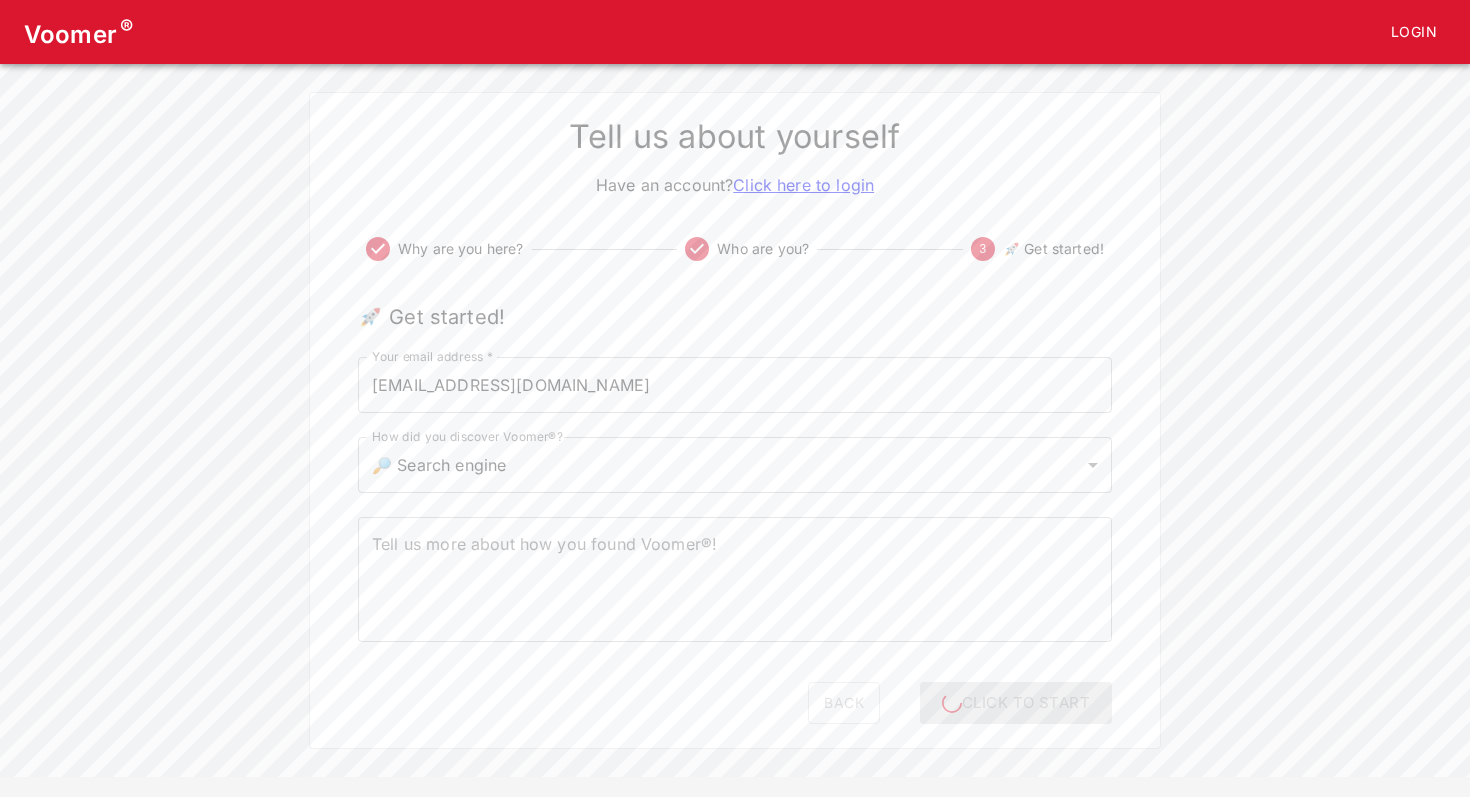 scroll, scrollTop: 0, scrollLeft: 0, axis: both 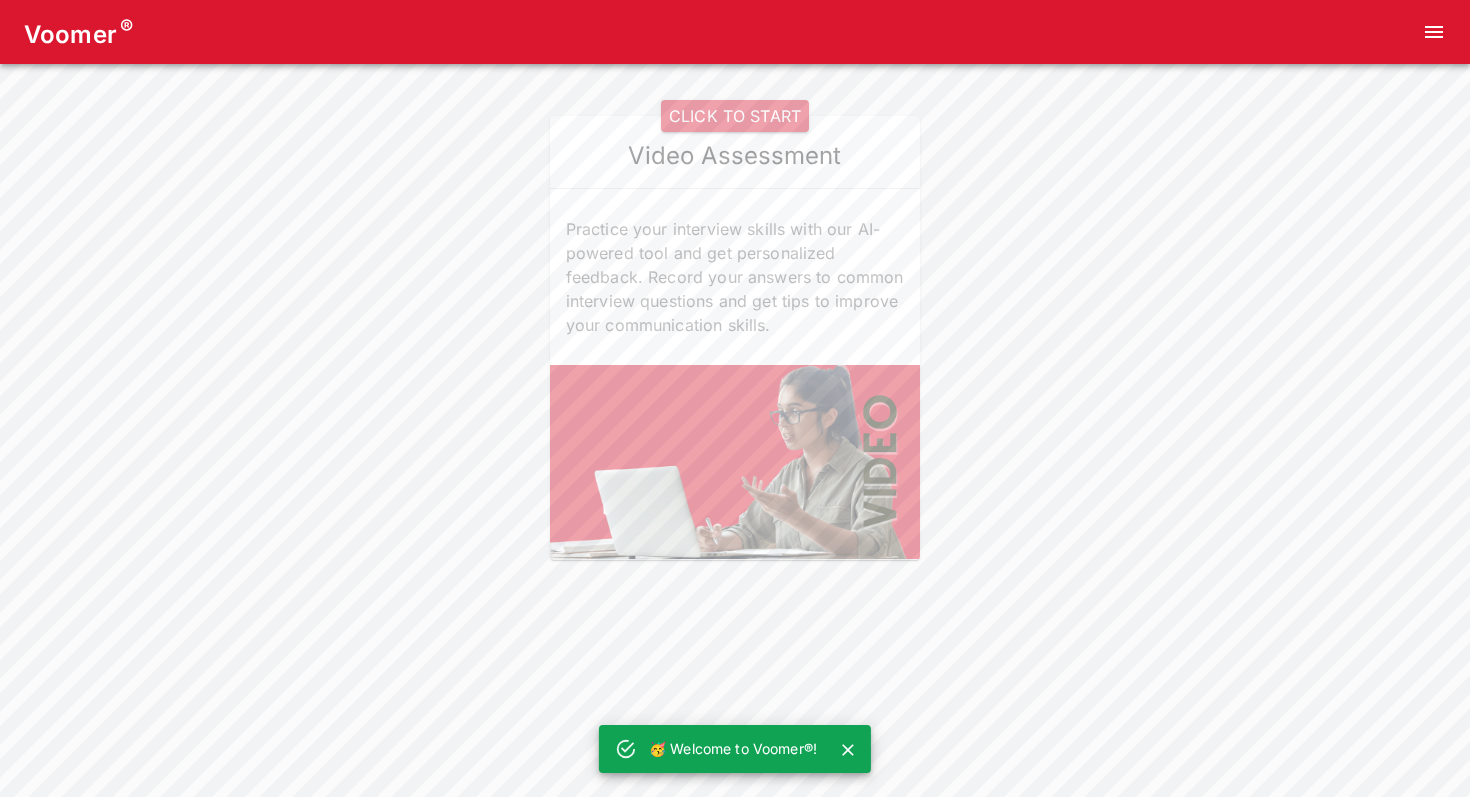 click on "CLICK TO START" at bounding box center [735, 116] 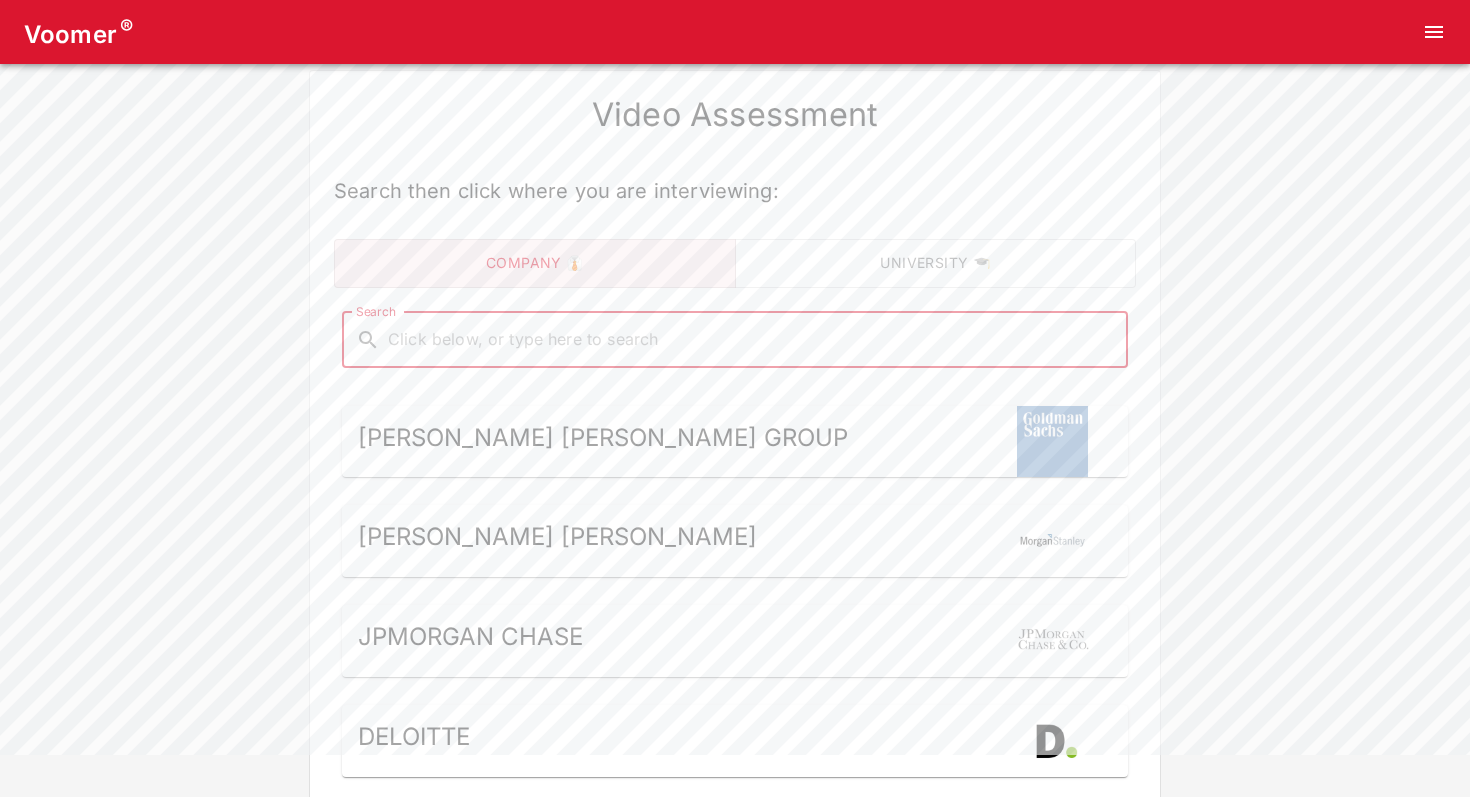 scroll, scrollTop: 85, scrollLeft: 0, axis: vertical 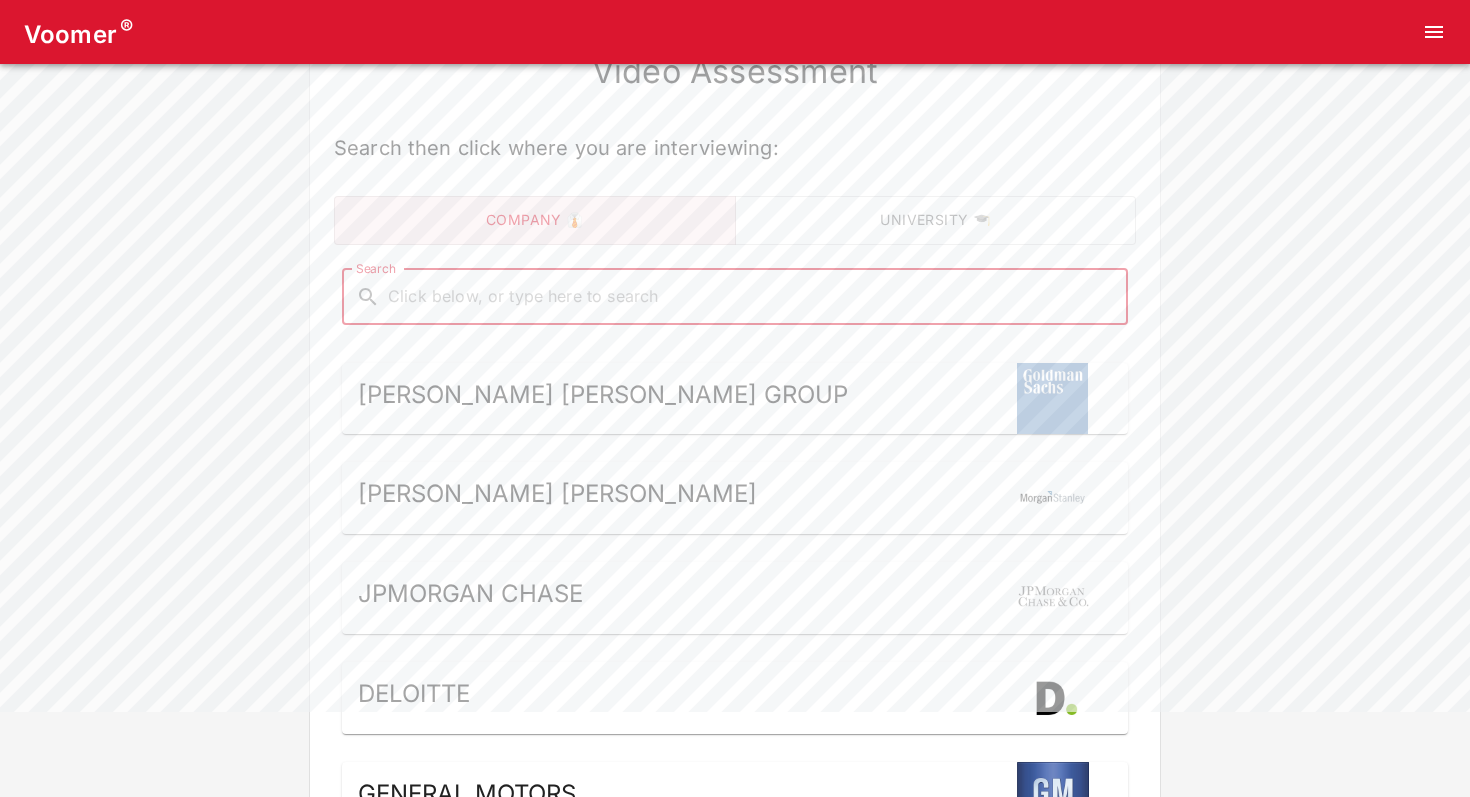 click on "Search" at bounding box center [751, 297] 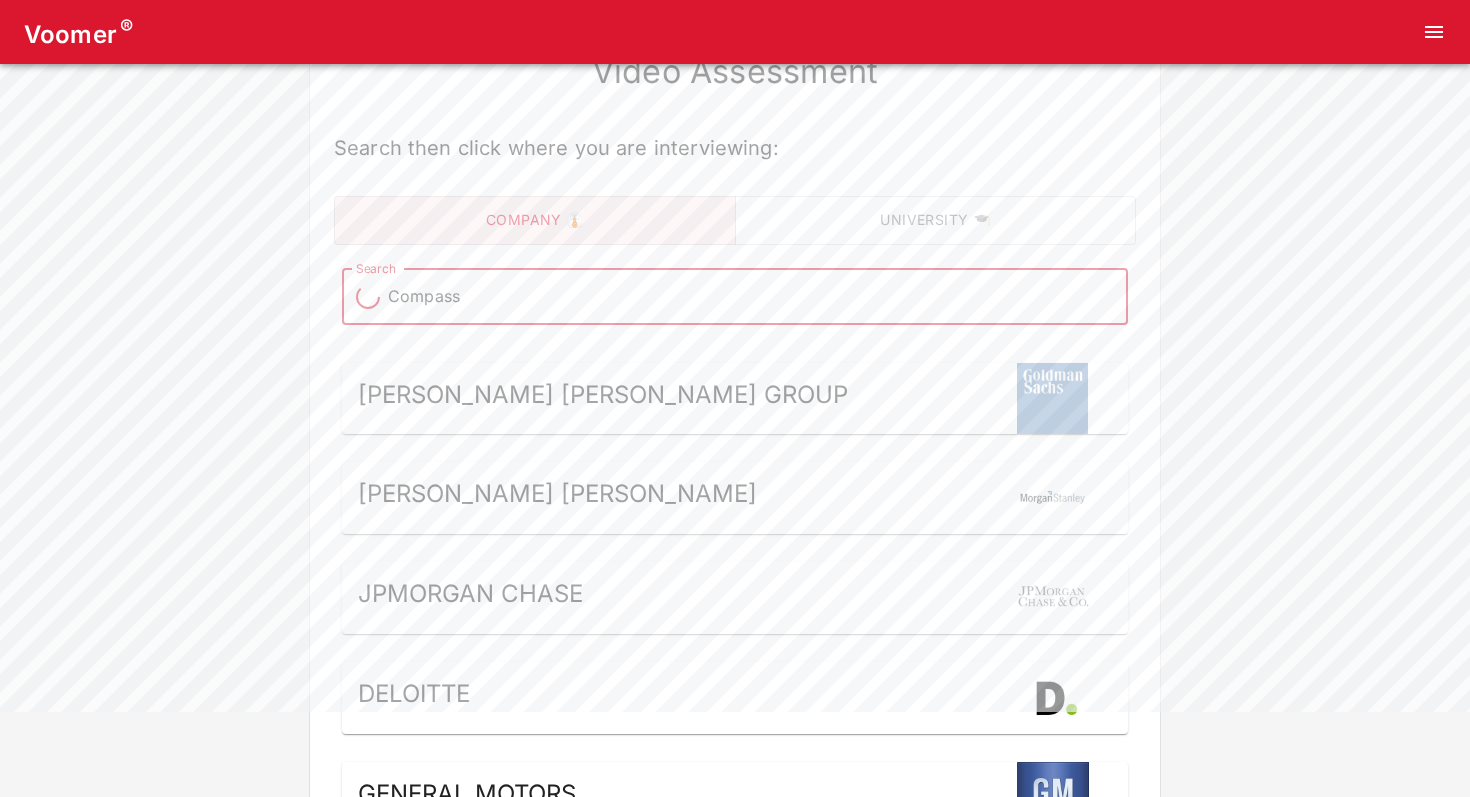 type on "Compass G" 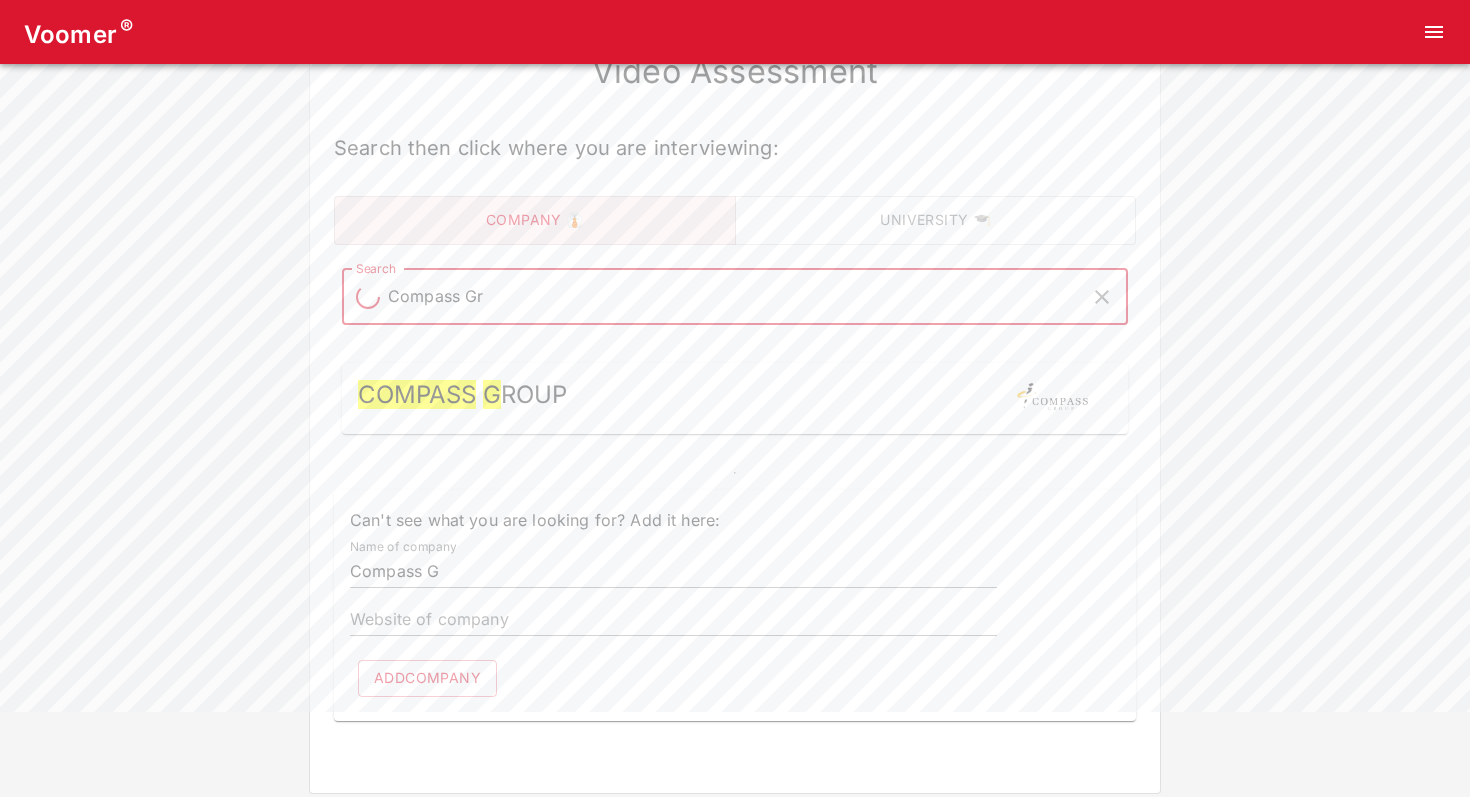 type on "Compass Gr" 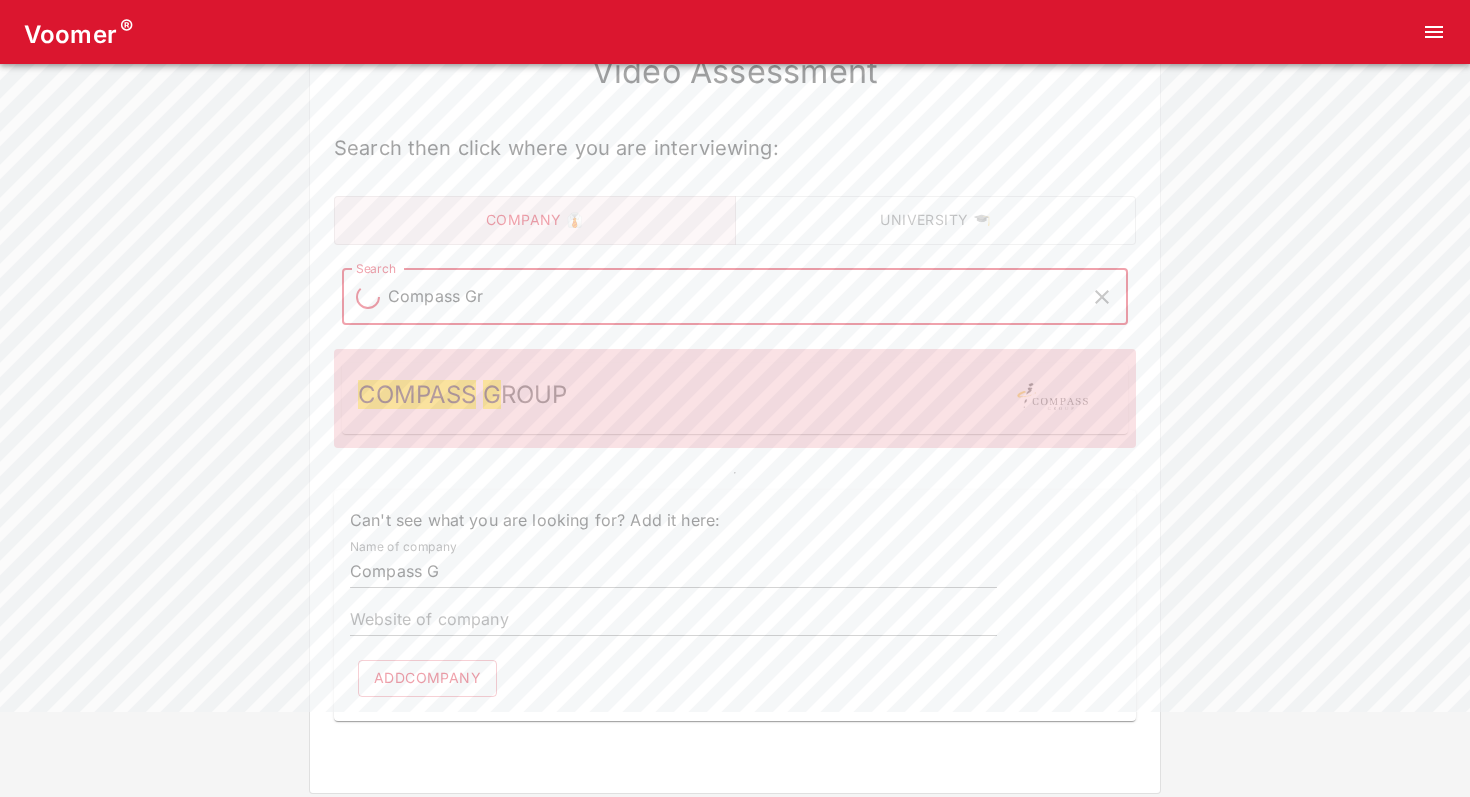 type on "Compass Gr" 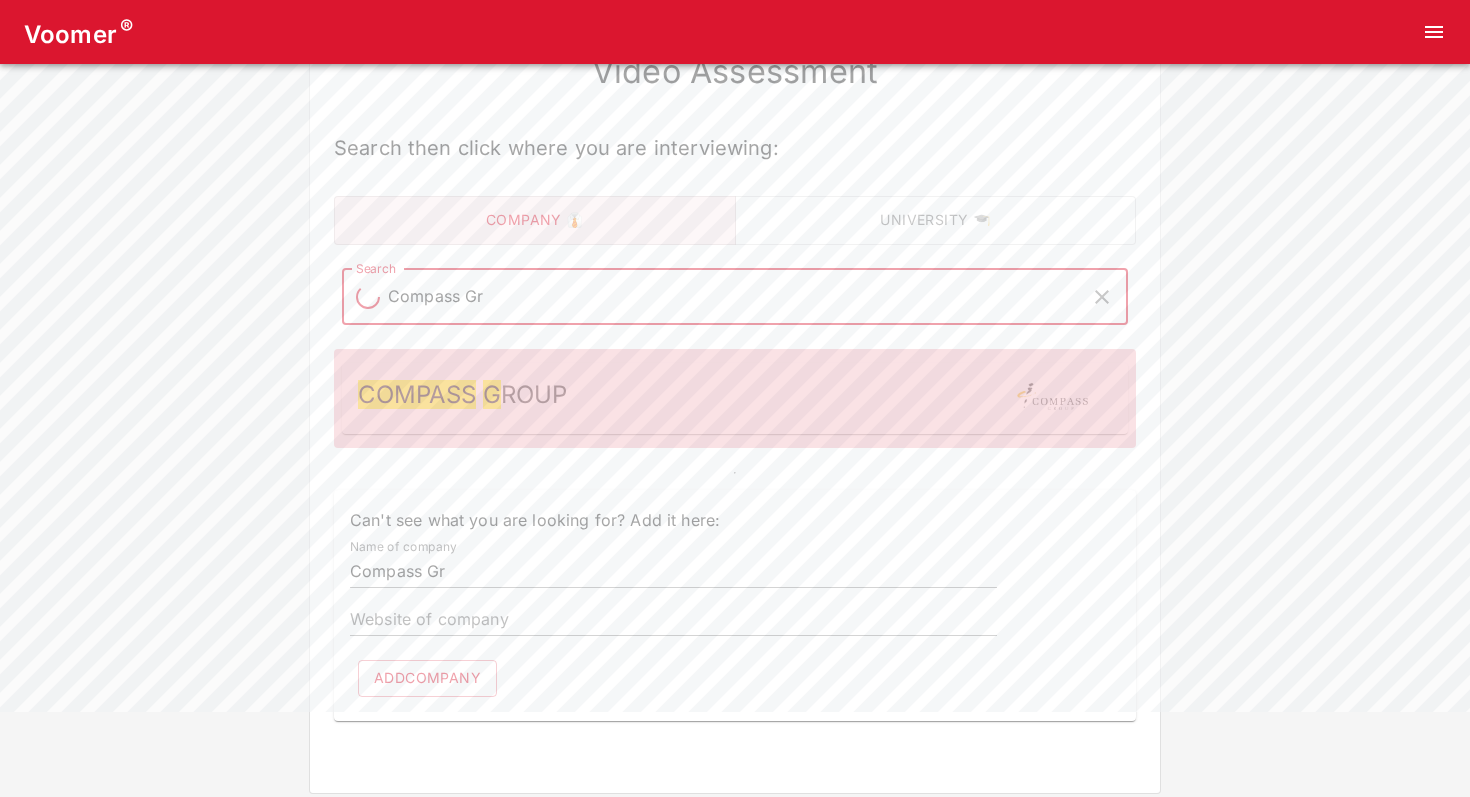 click on "Compass   G roup" at bounding box center [735, 399] 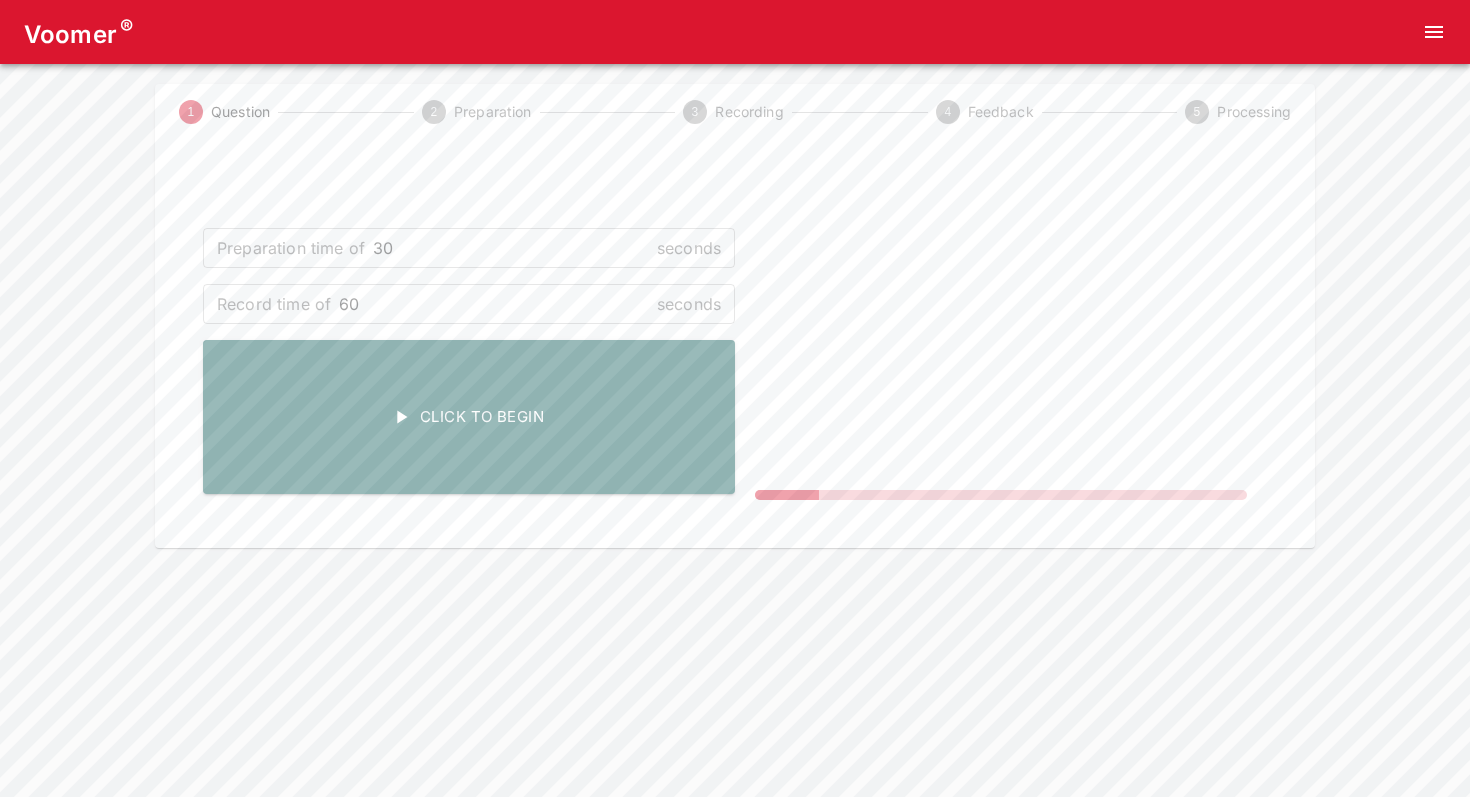 click 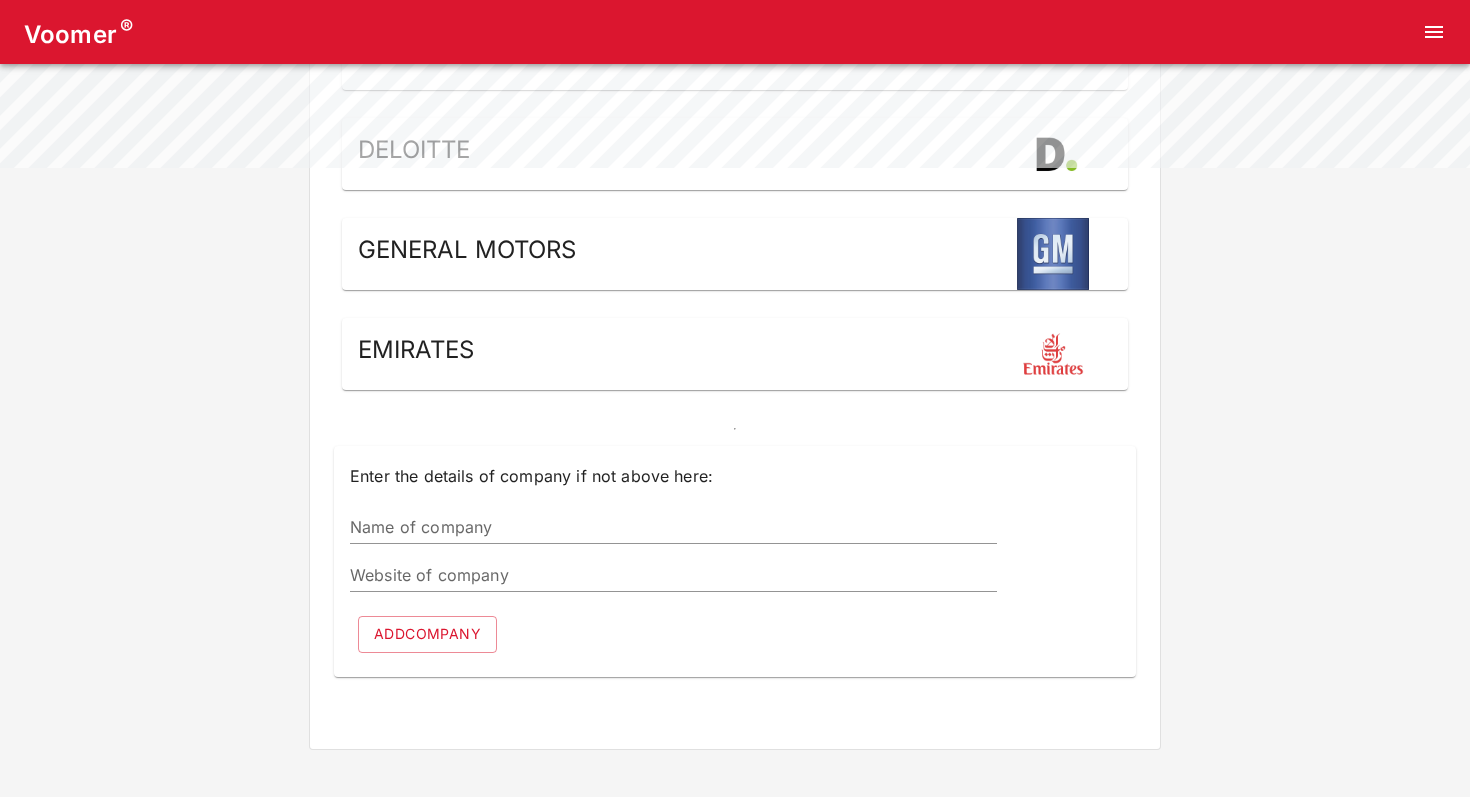 scroll, scrollTop: 605, scrollLeft: 0, axis: vertical 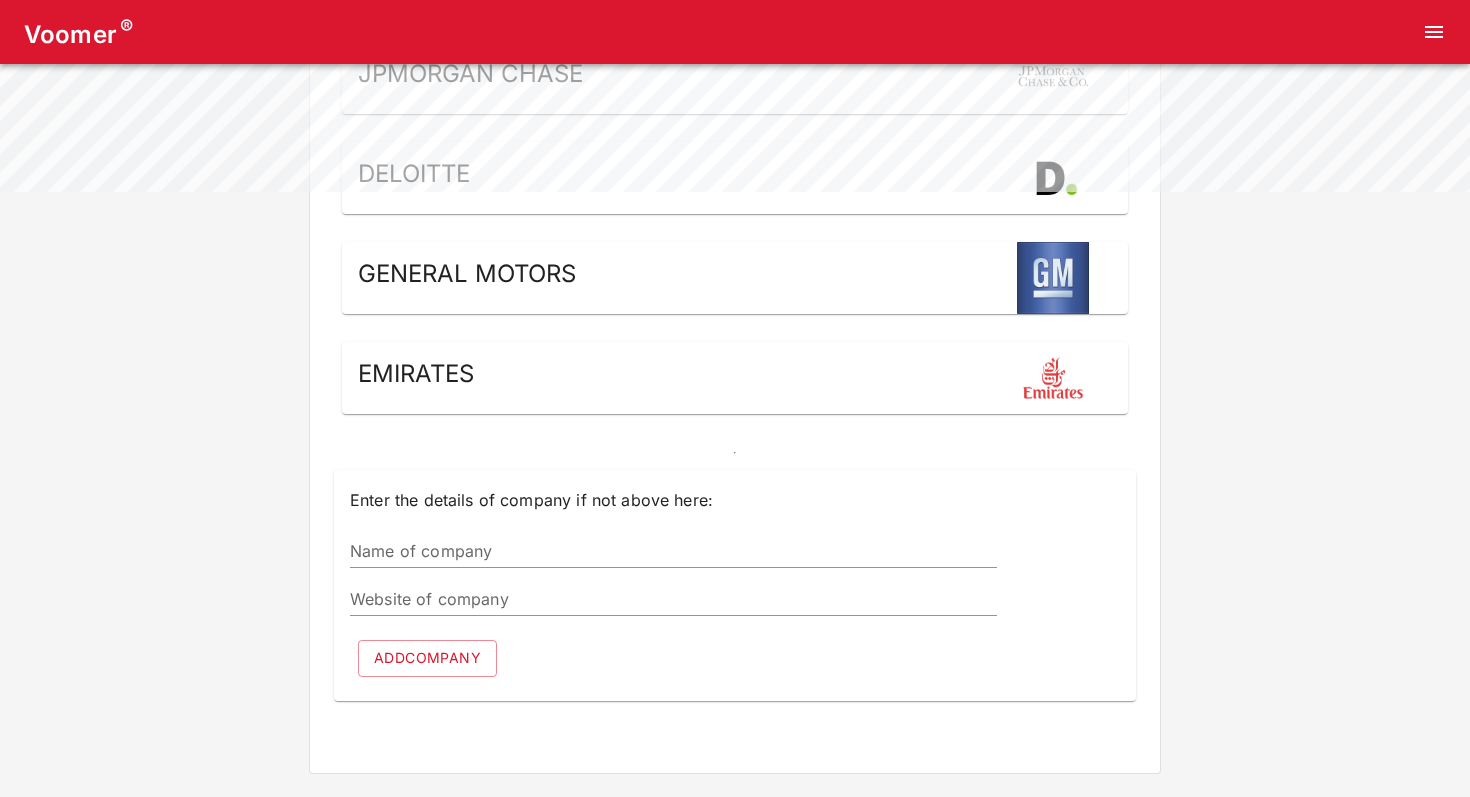 click on "Deloitte" at bounding box center (414, 178) 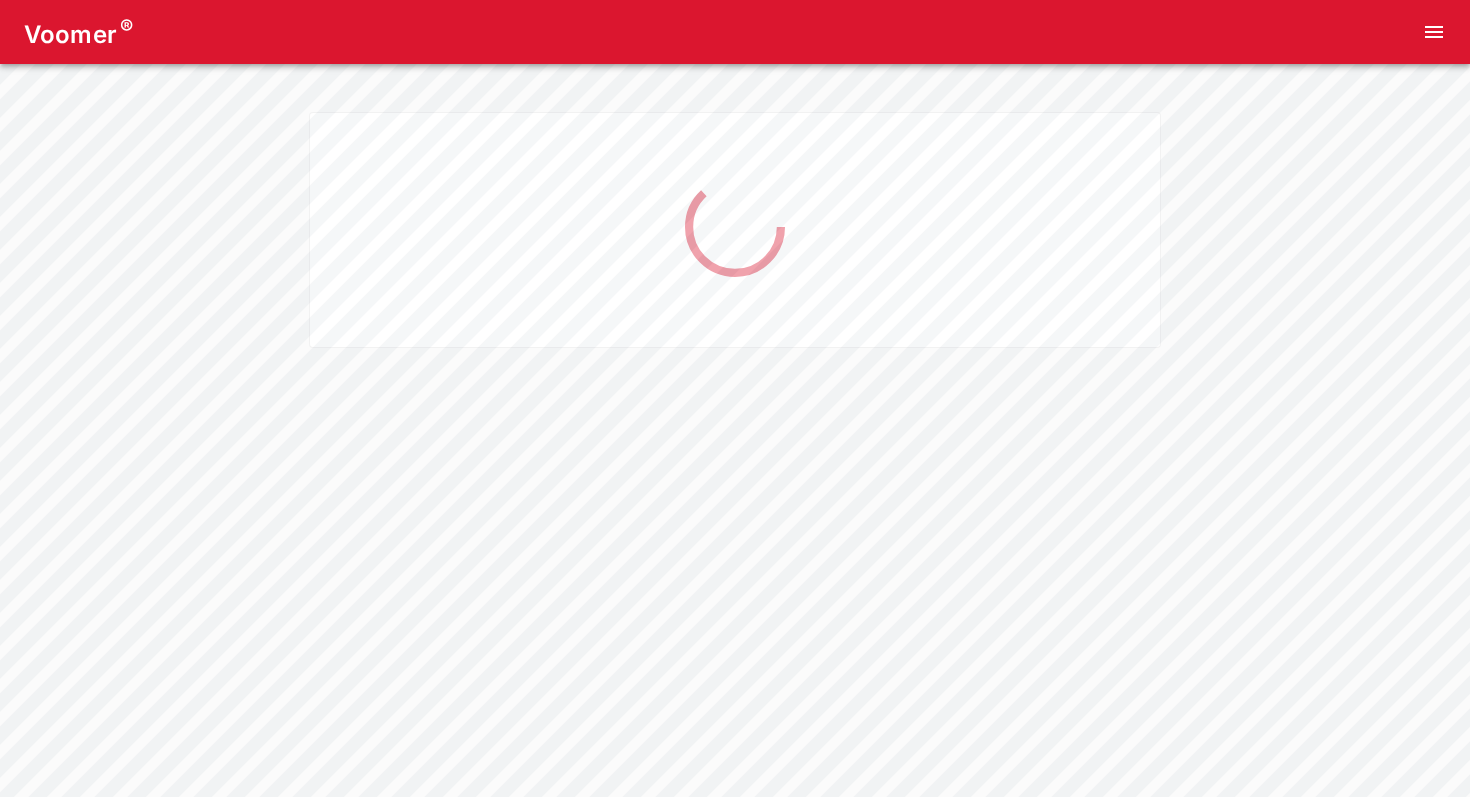 scroll, scrollTop: 0, scrollLeft: 0, axis: both 